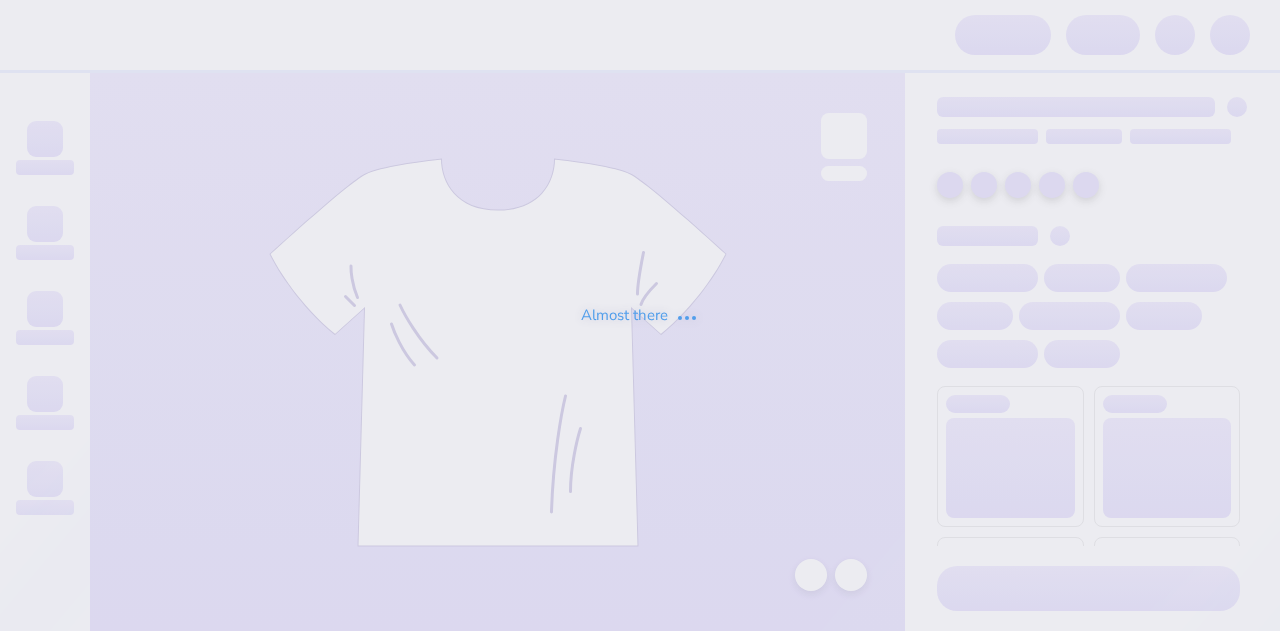 scroll, scrollTop: 0, scrollLeft: 0, axis: both 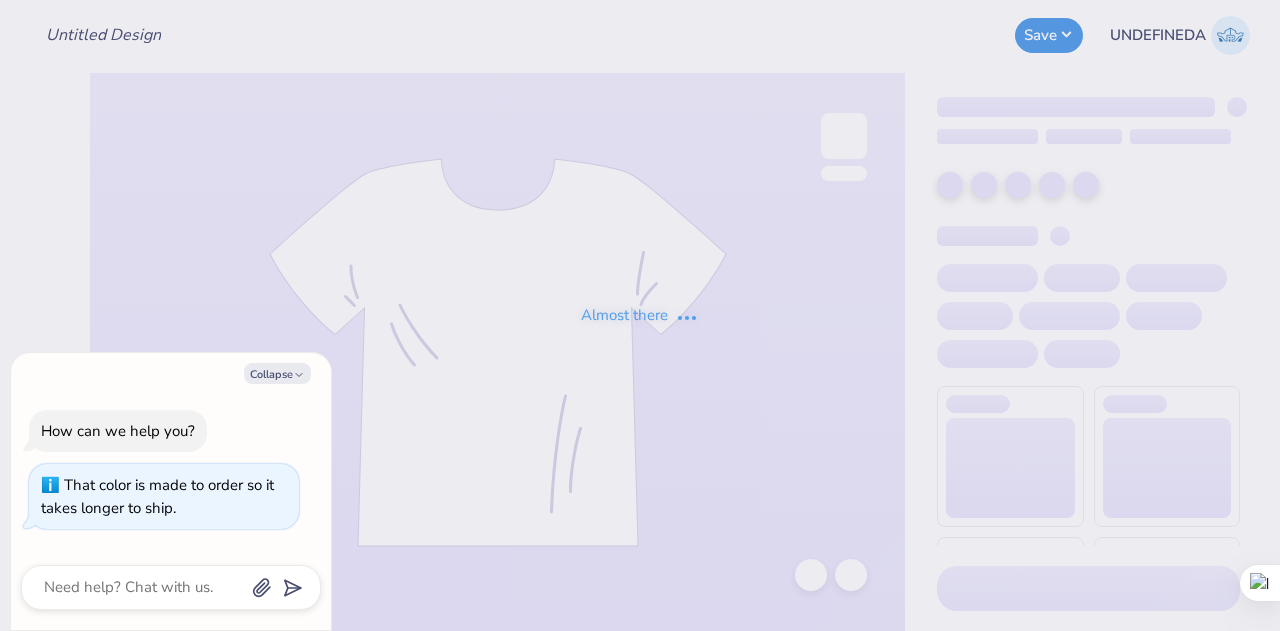type on "x" 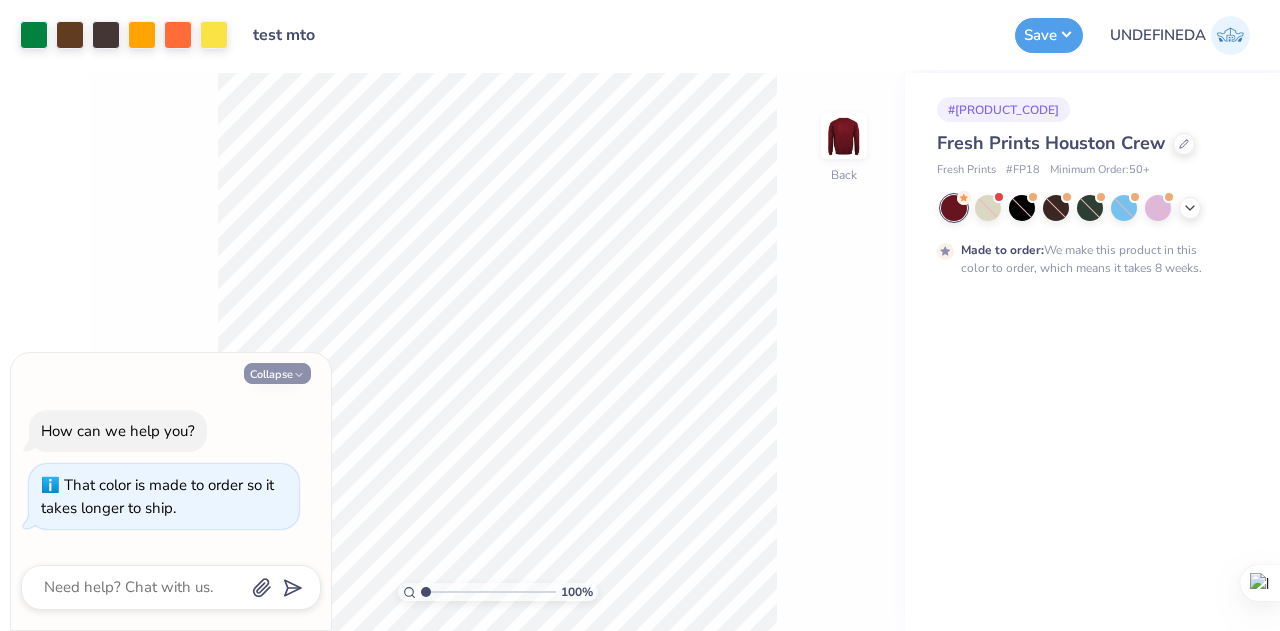 click 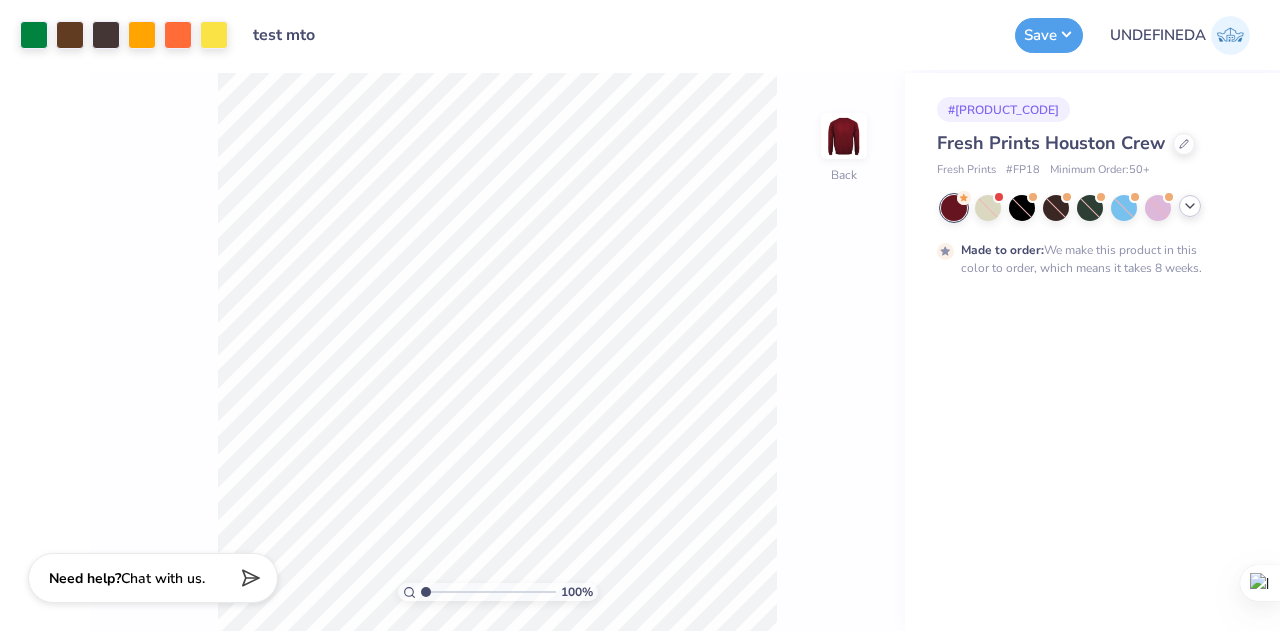 click 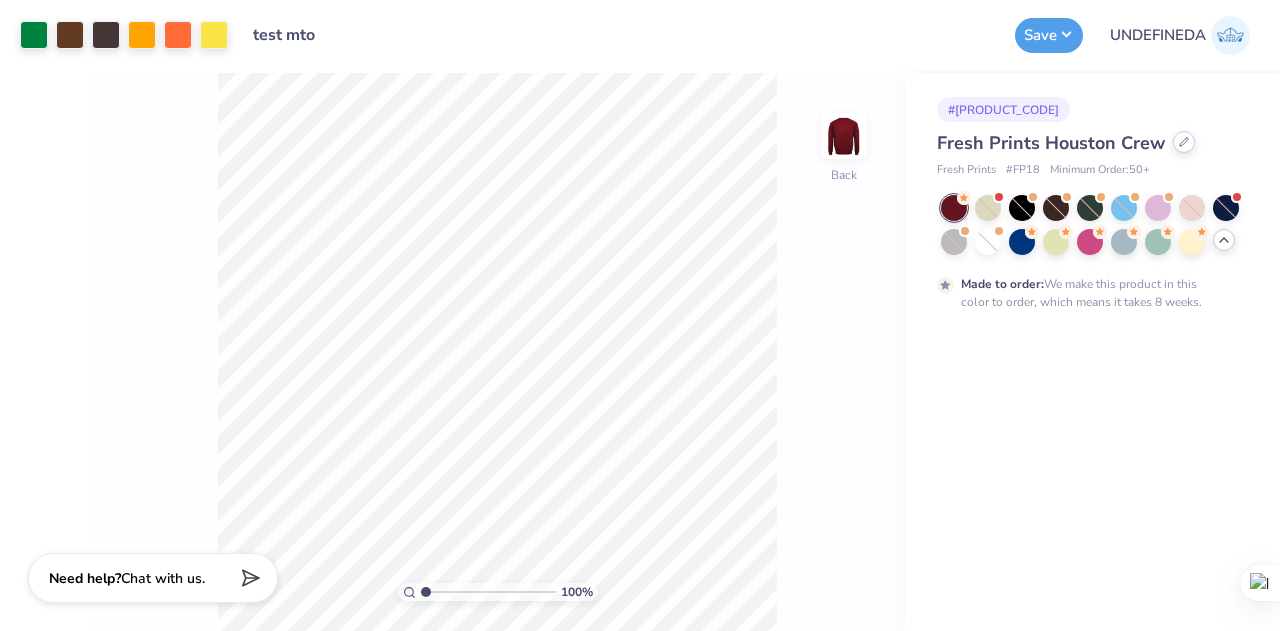 click at bounding box center [1184, 142] 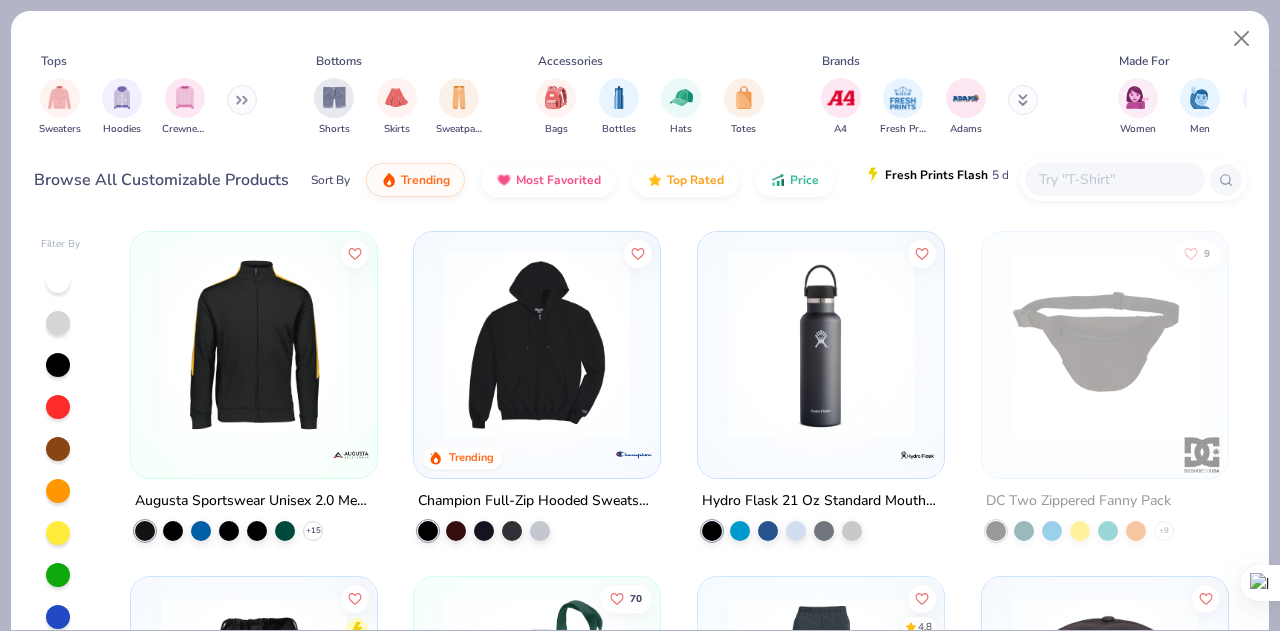 click at bounding box center [873, 175] 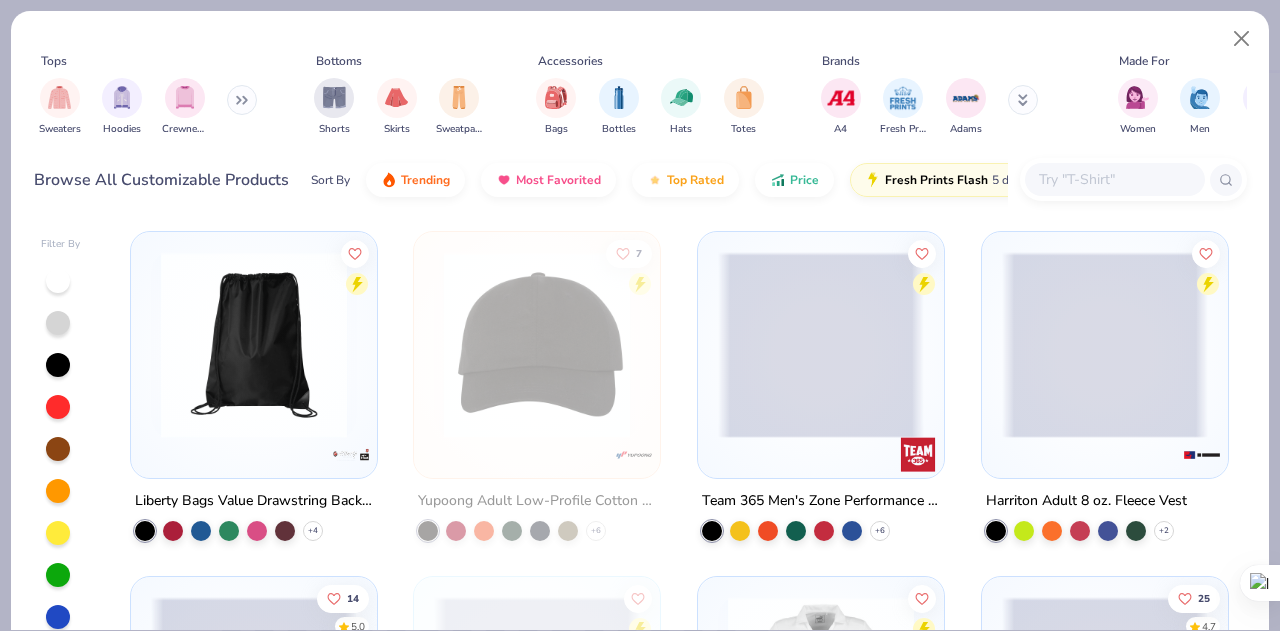 click at bounding box center (254, 345) 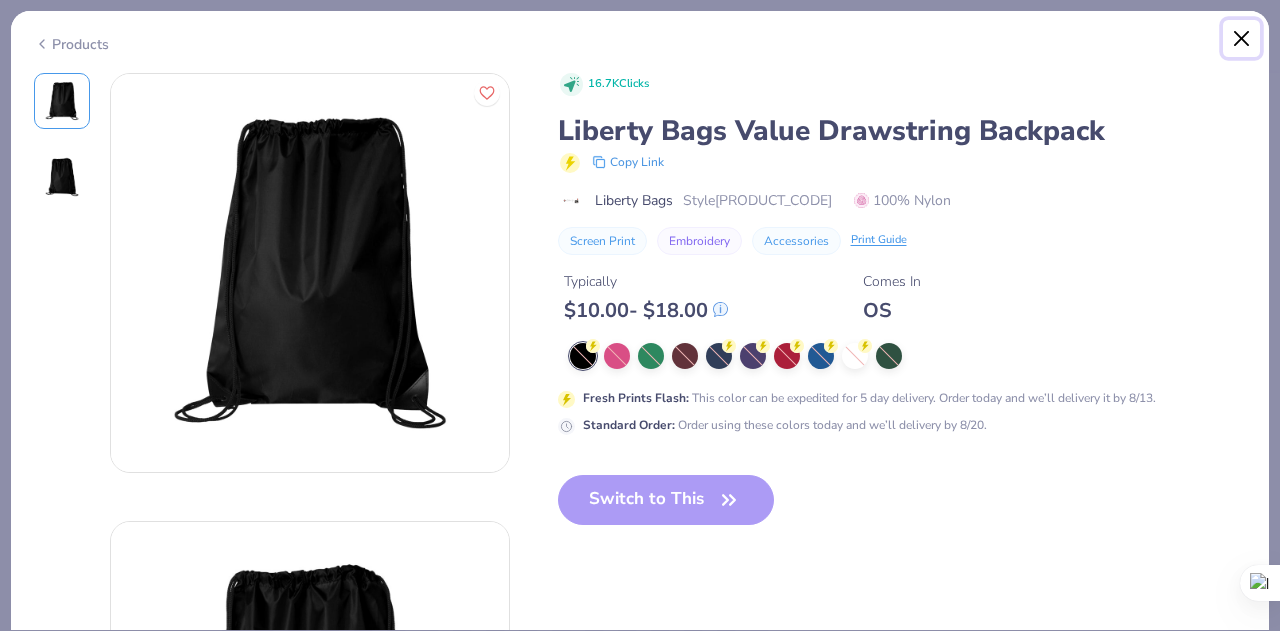 click at bounding box center [1242, 39] 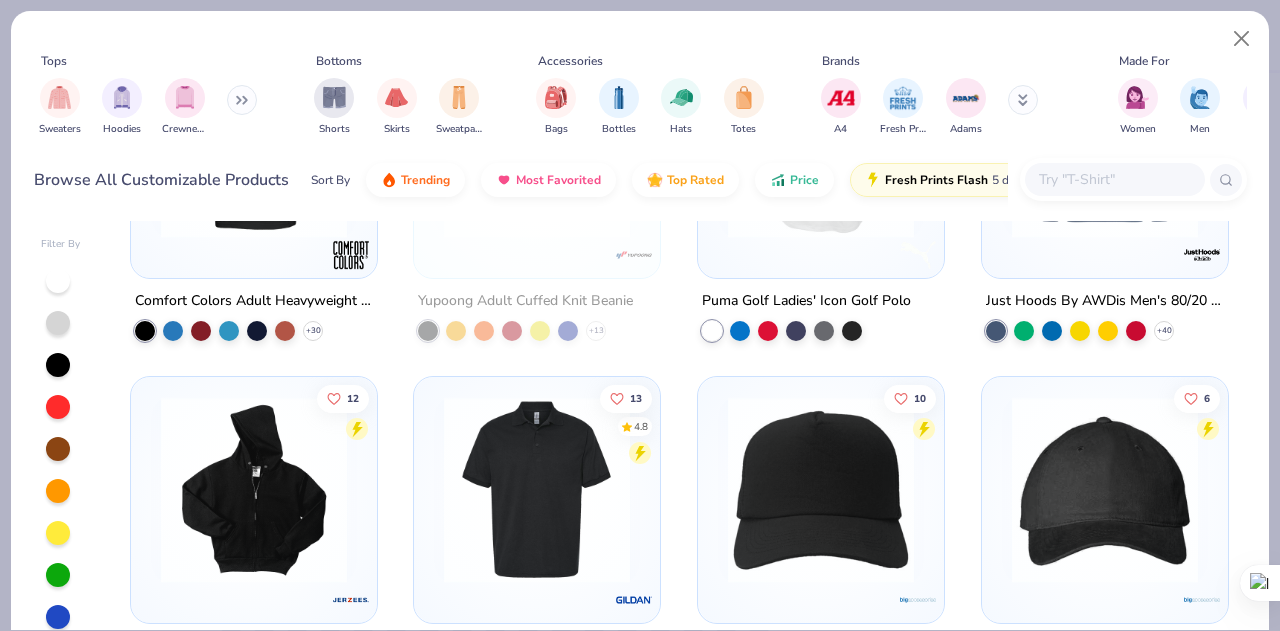 scroll, scrollTop: 557, scrollLeft: 0, axis: vertical 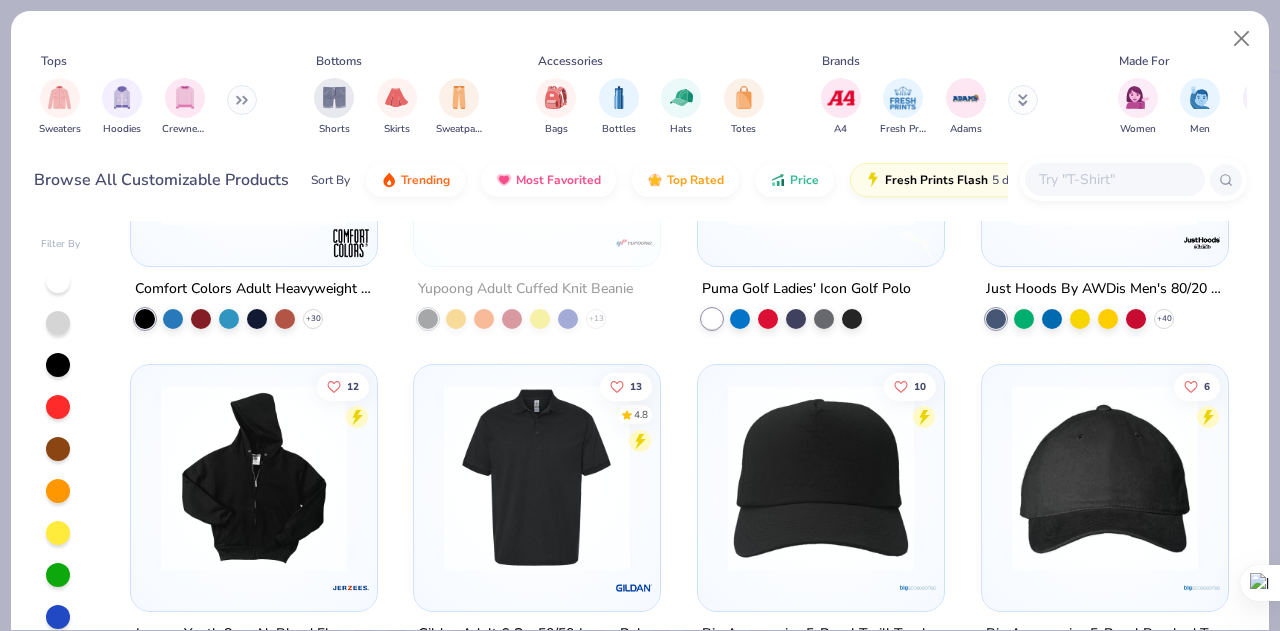 click at bounding box center [537, 477] 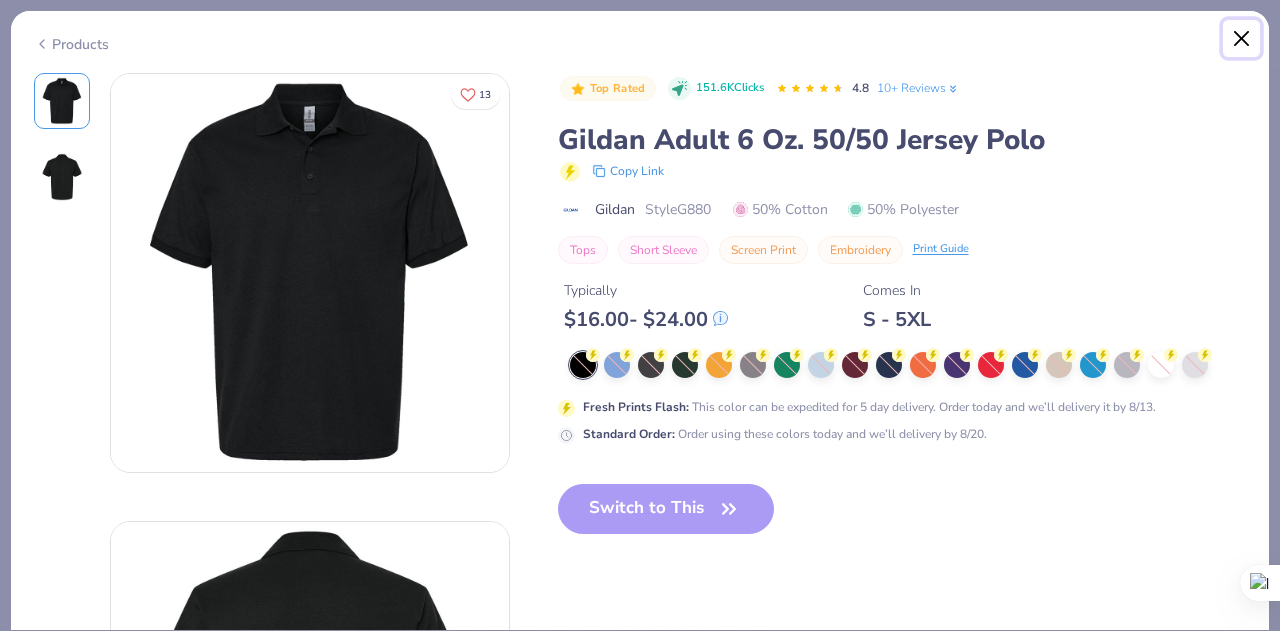 click at bounding box center (1242, 39) 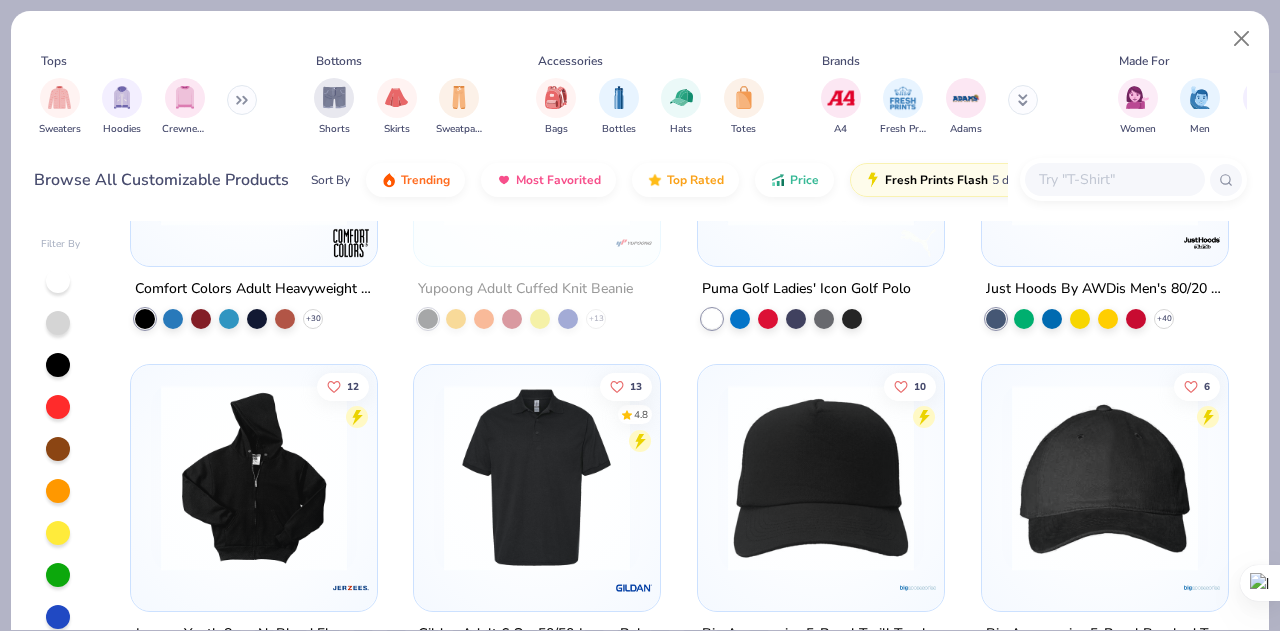 scroll, scrollTop: 281, scrollLeft: 0, axis: vertical 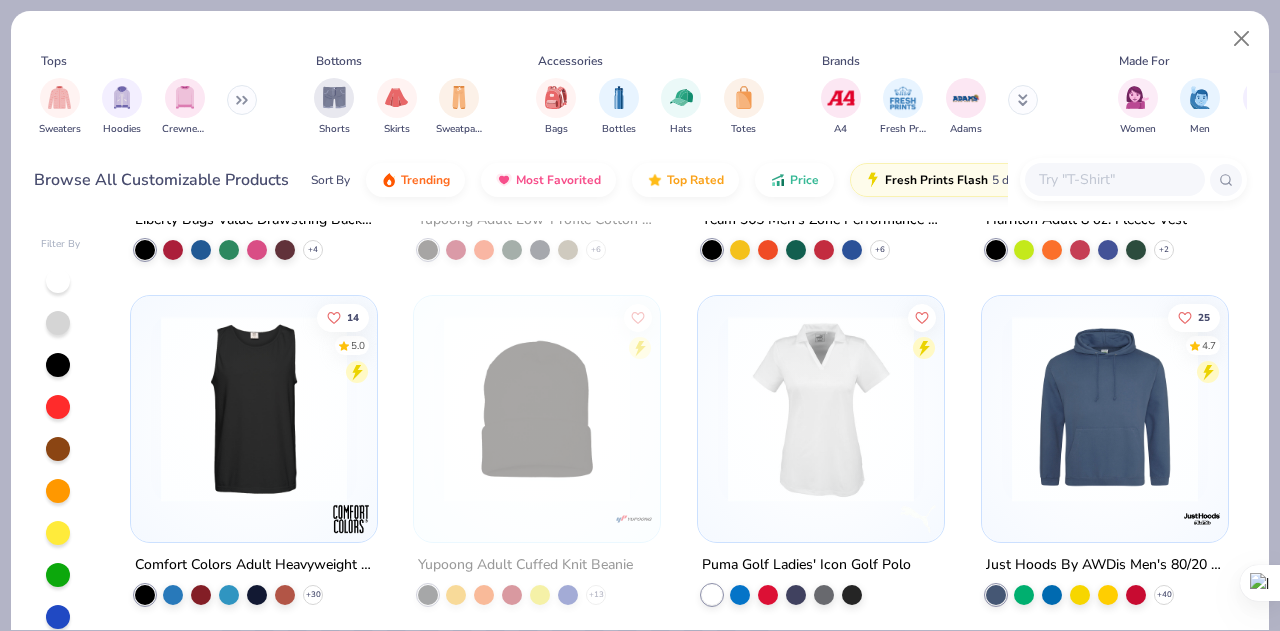 click at bounding box center (1105, 409) 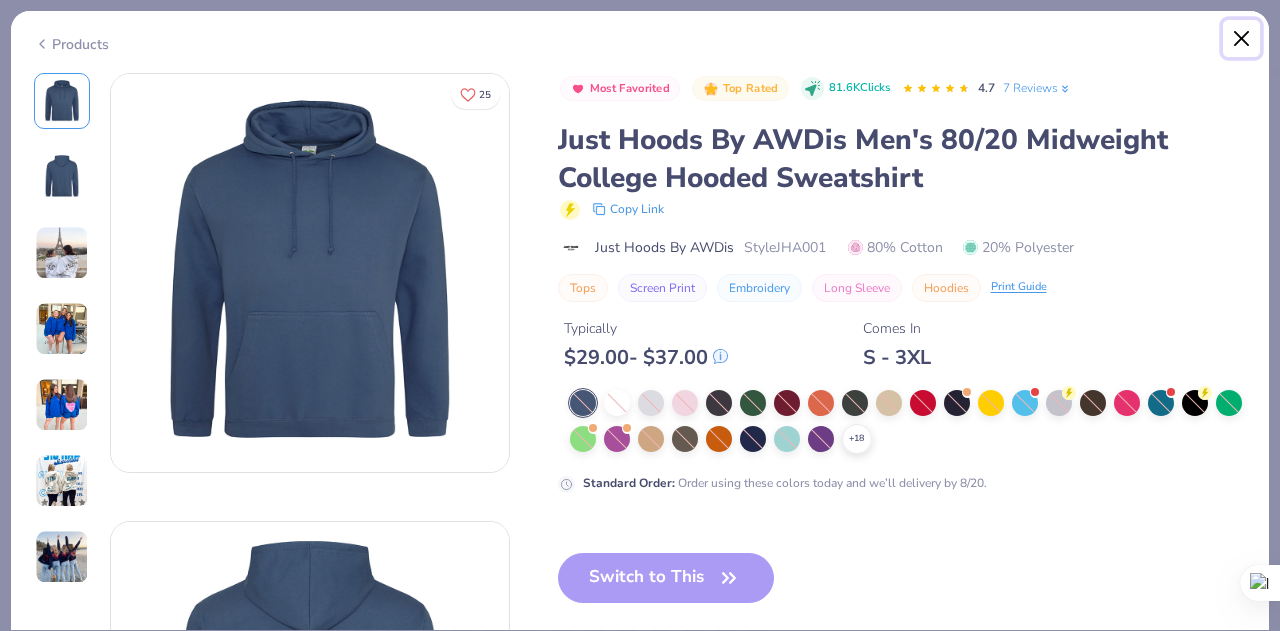 click at bounding box center [1242, 39] 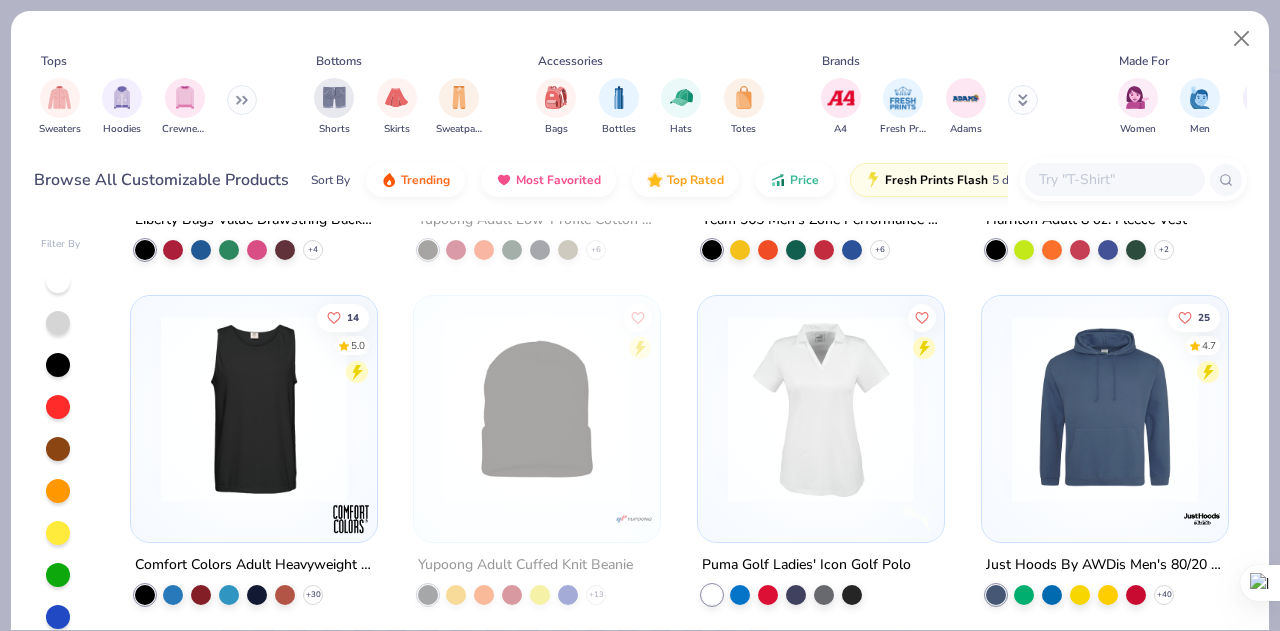 click at bounding box center (1105, 409) 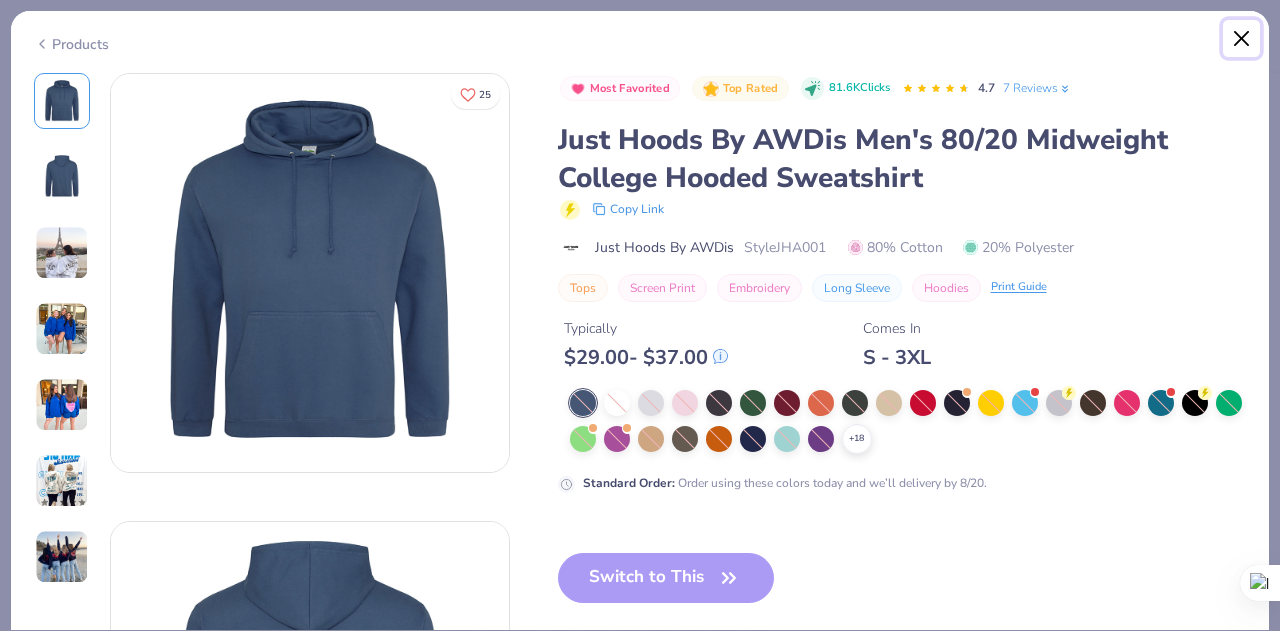 click at bounding box center [1242, 39] 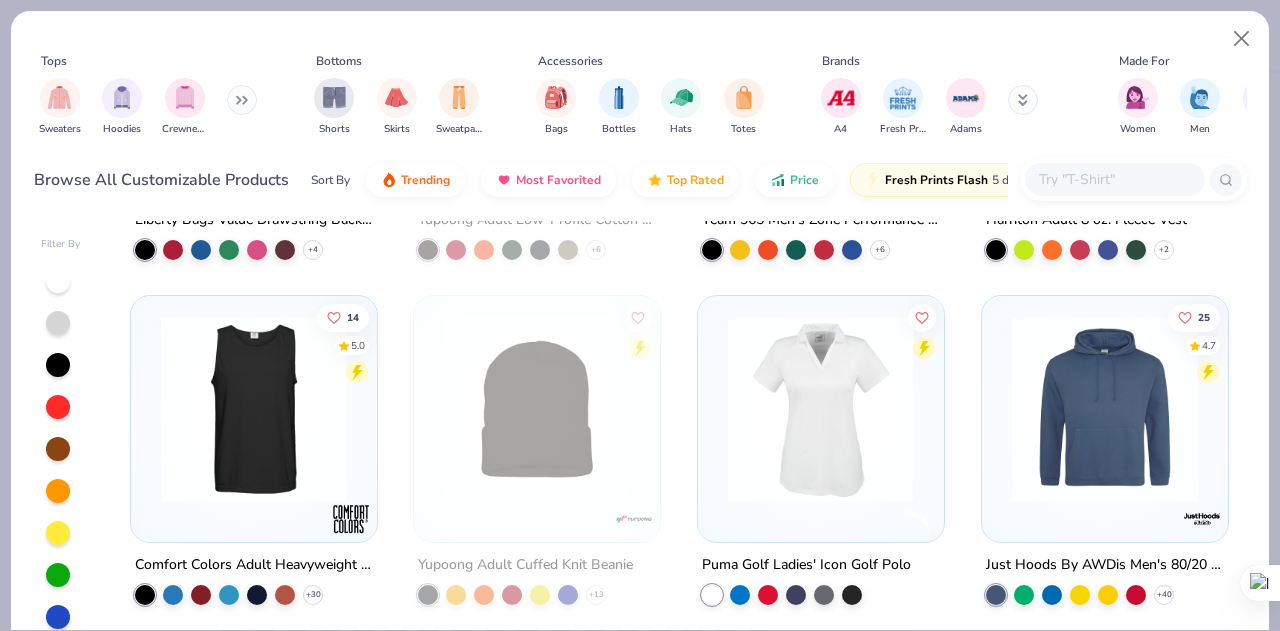 click at bounding box center (1114, 179) 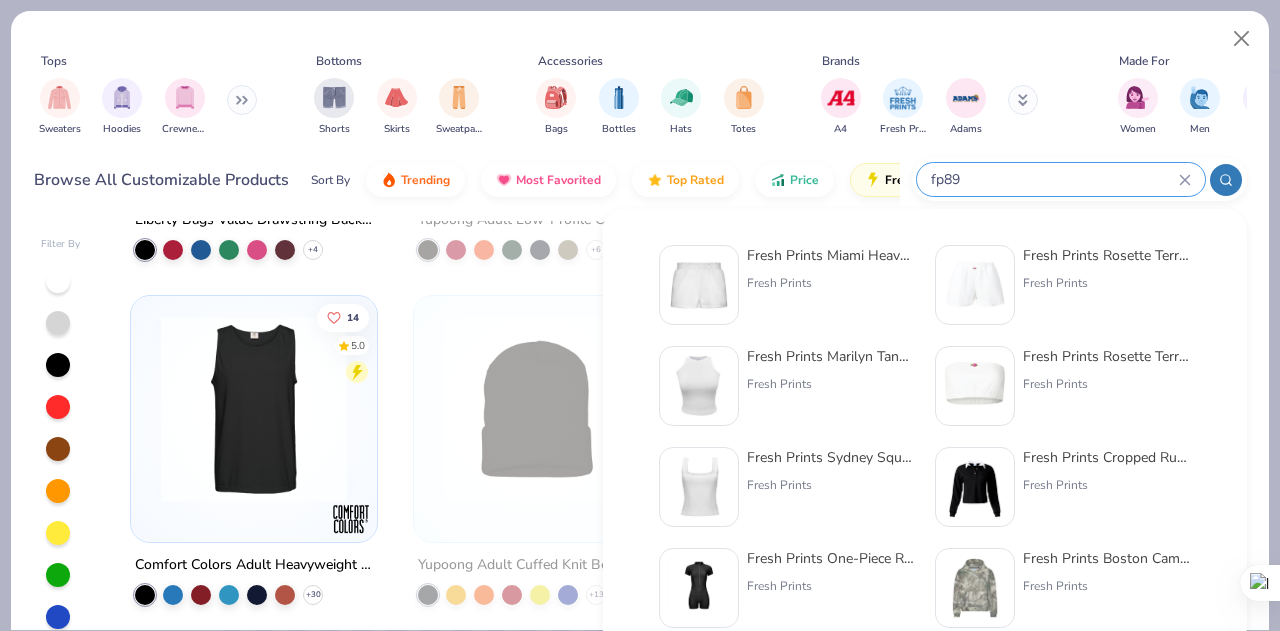 type on "fp89" 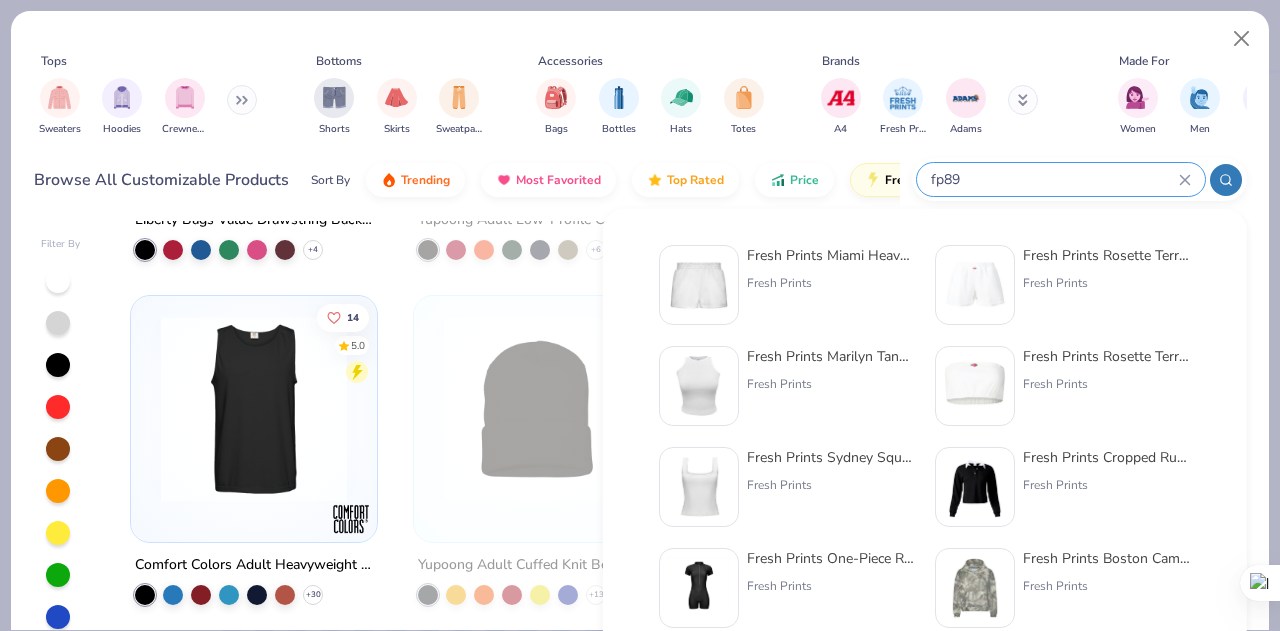 click at bounding box center (699, 285) 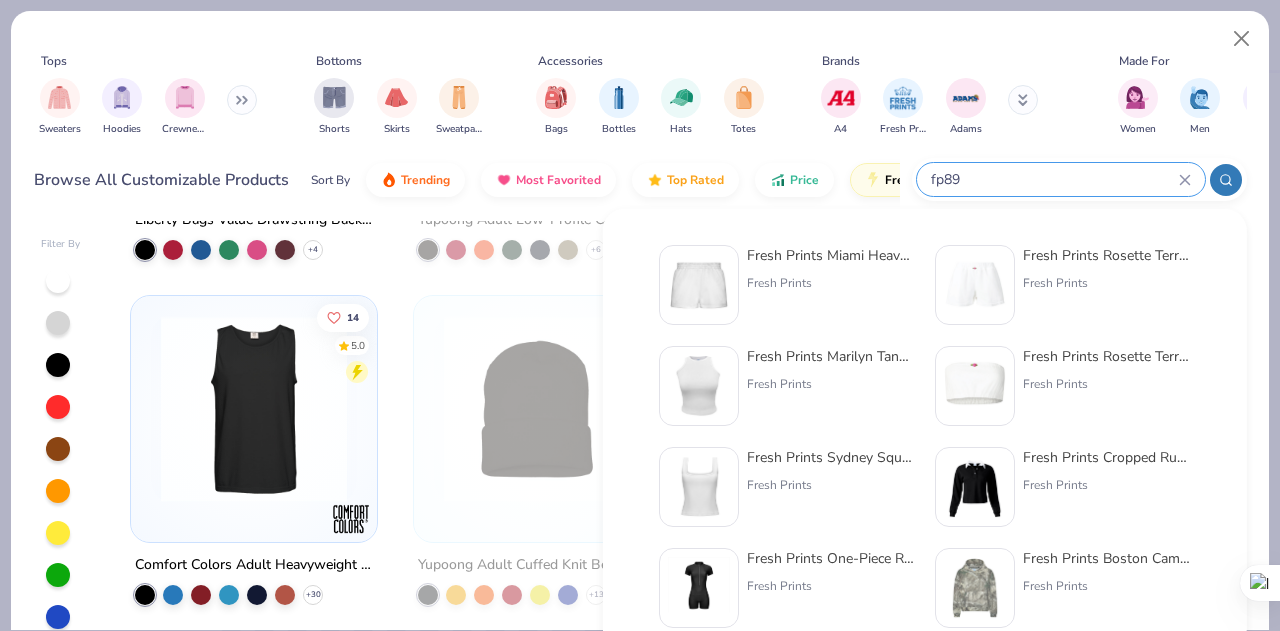 type 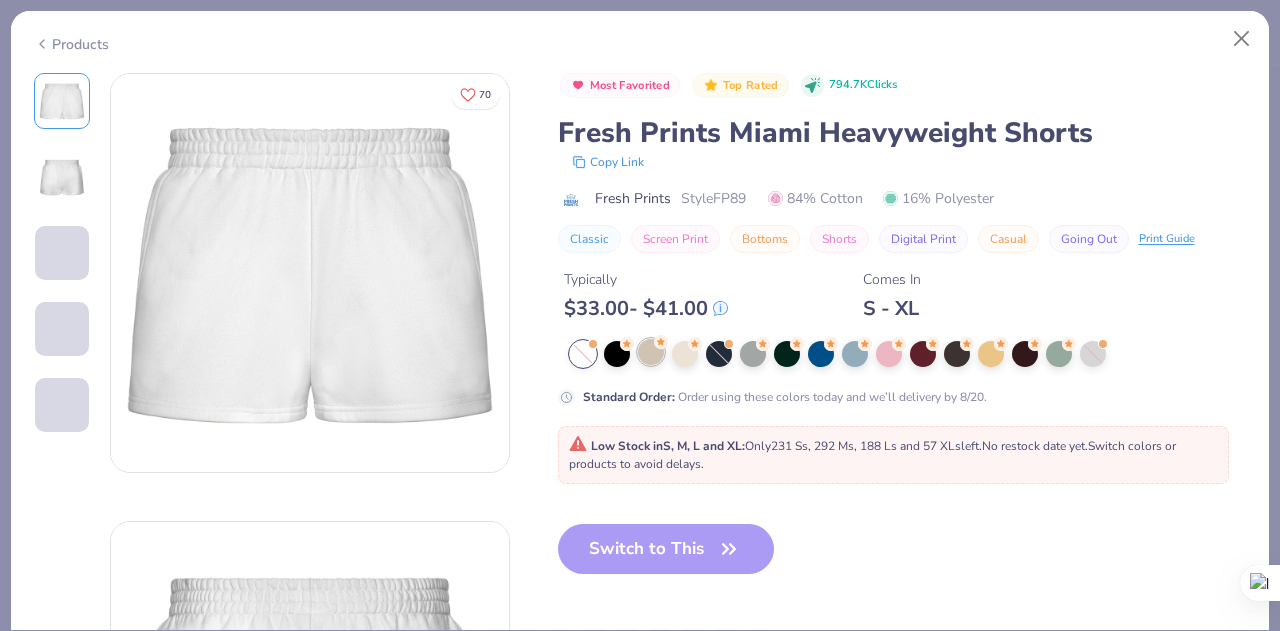 click at bounding box center [651, 352] 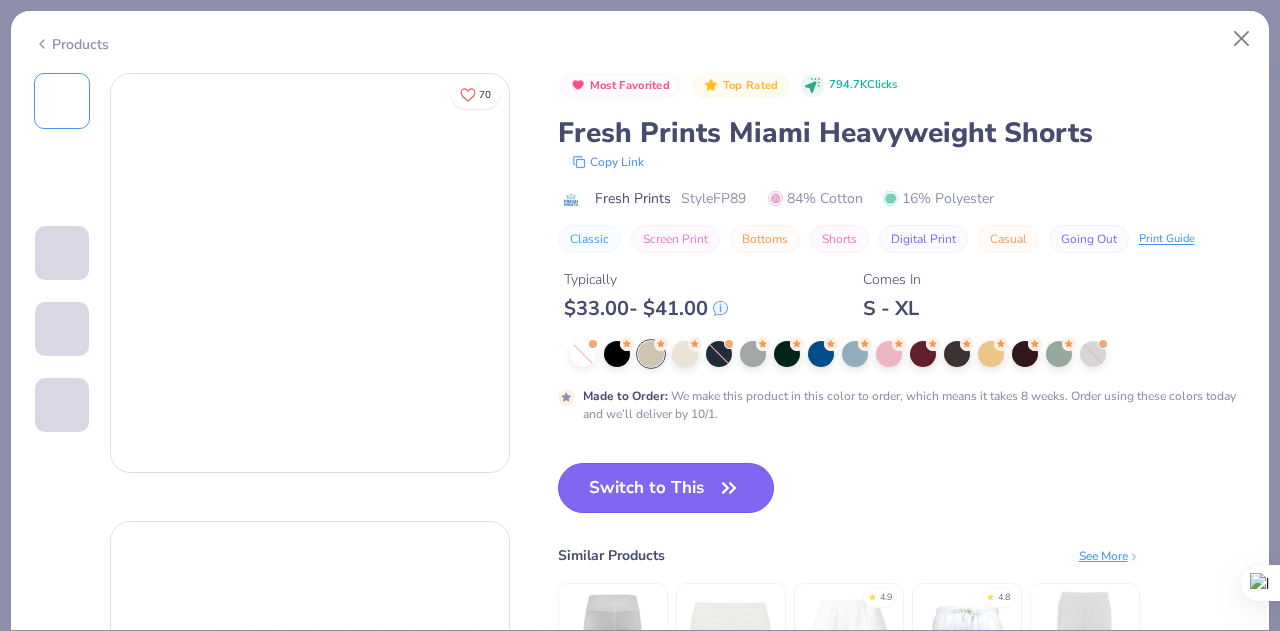 click on "Switch to This" at bounding box center [666, 488] 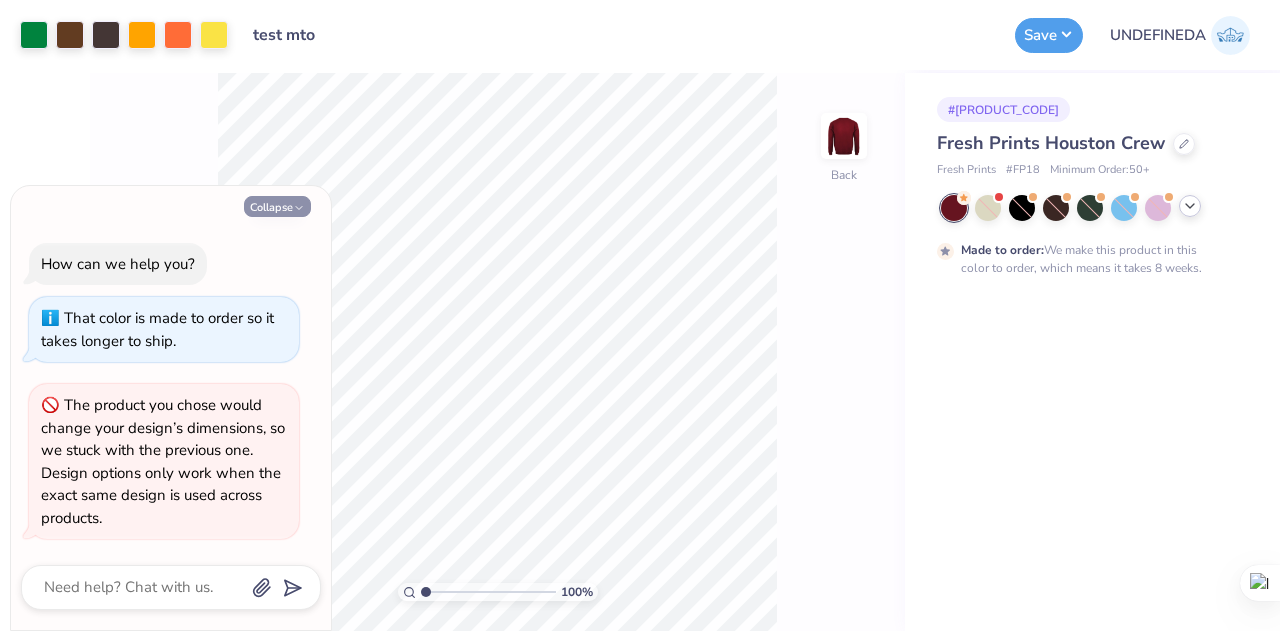 click on "Collapse" at bounding box center (277, 206) 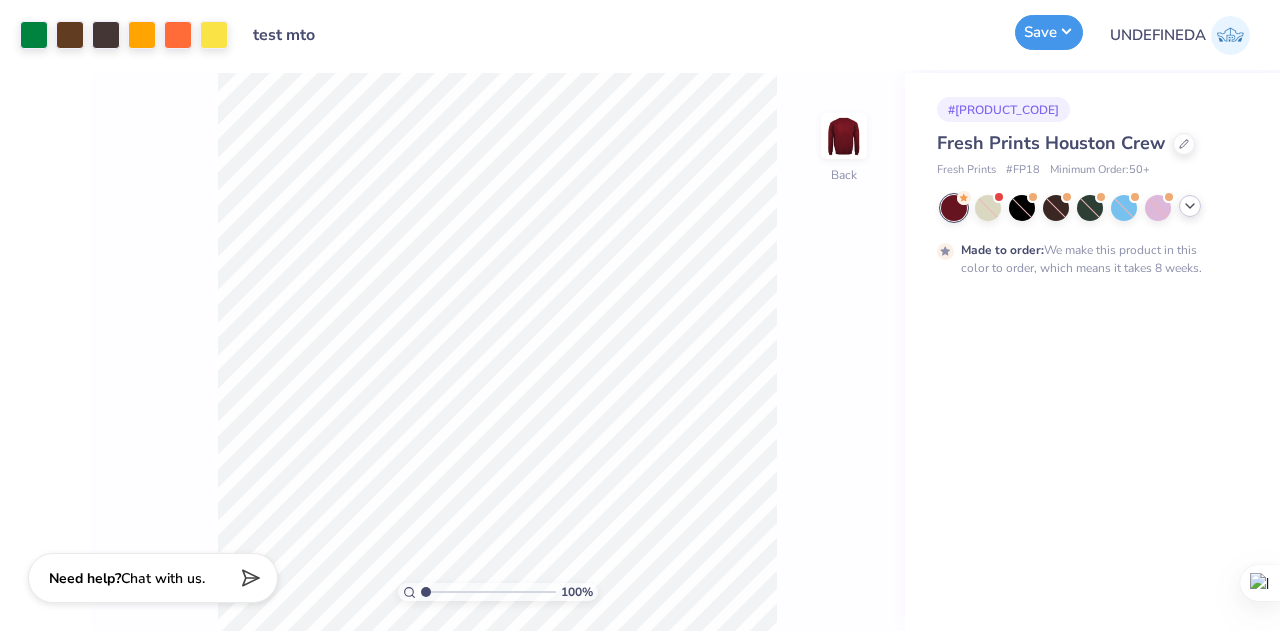 click on "Save" at bounding box center [1049, 32] 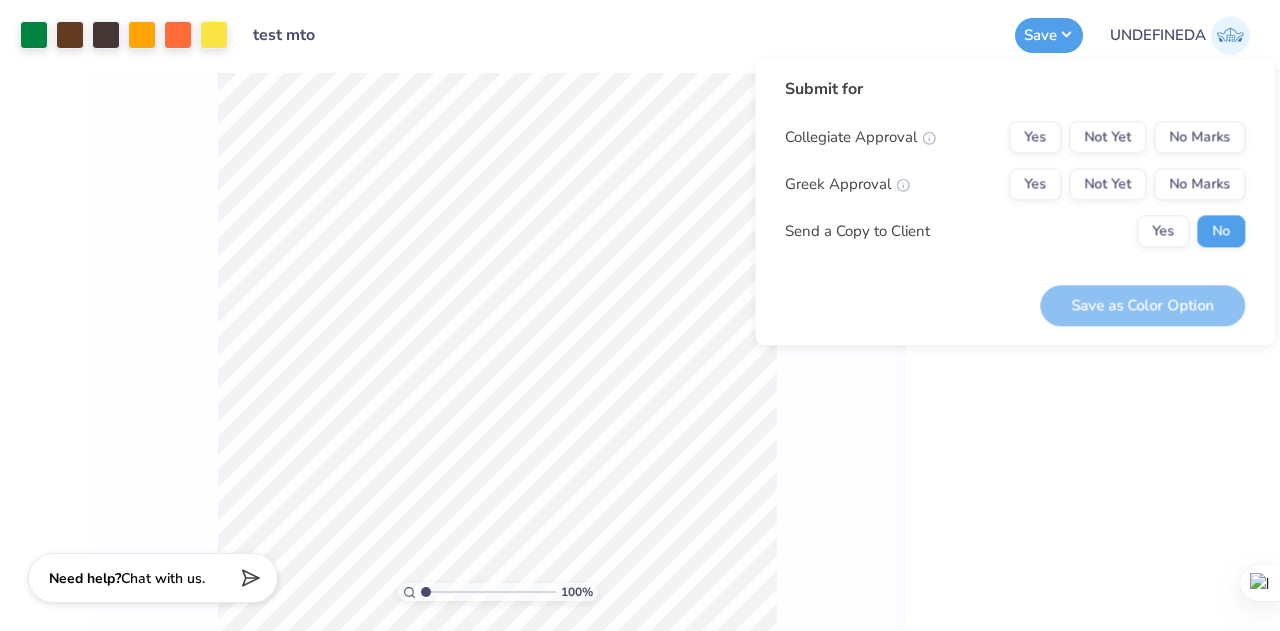 click on "# [PRODUCT_CODE] Fresh Prints [CITY] Crew Fresh Prints # [PRODUCT_CODE] Minimum Order:  50 +   Made to order:  We make this product in this color to order, which means it takes 8 weeks." at bounding box center (1092, 352) 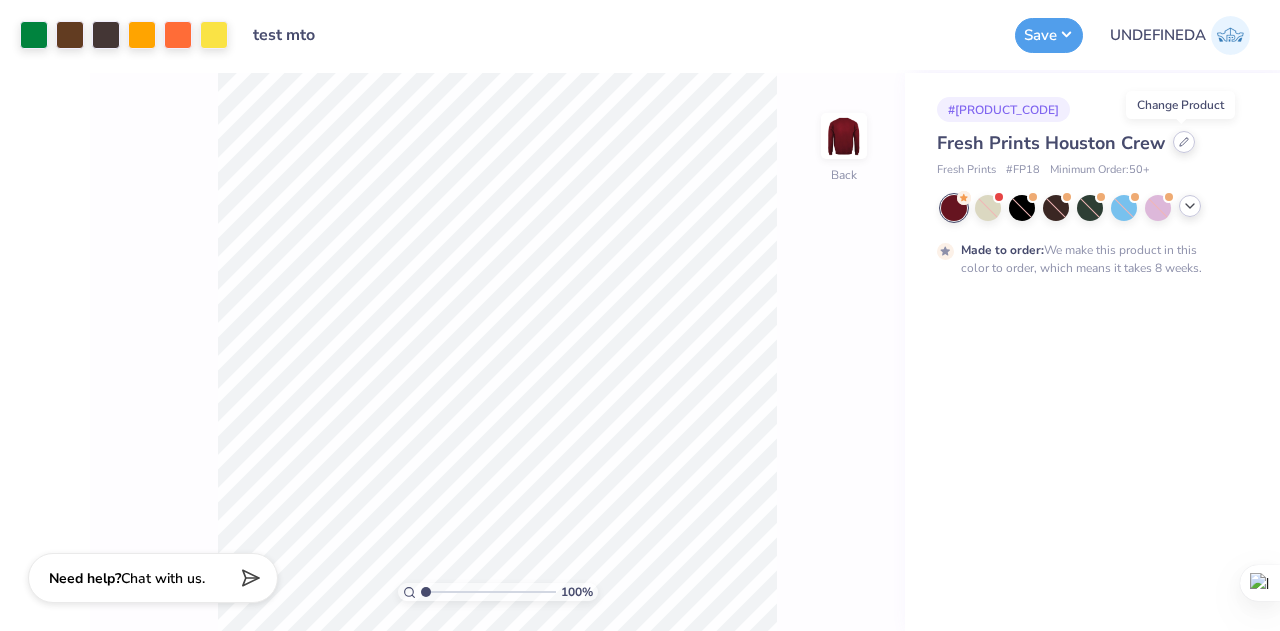 click 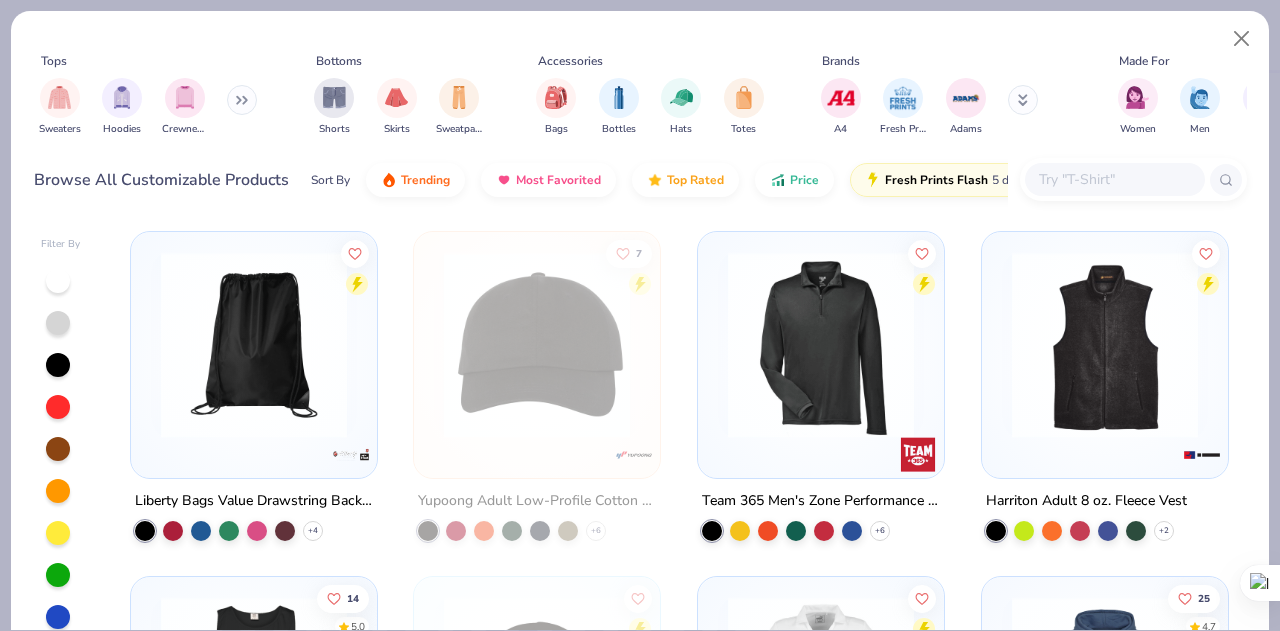 click at bounding box center (1114, 179) 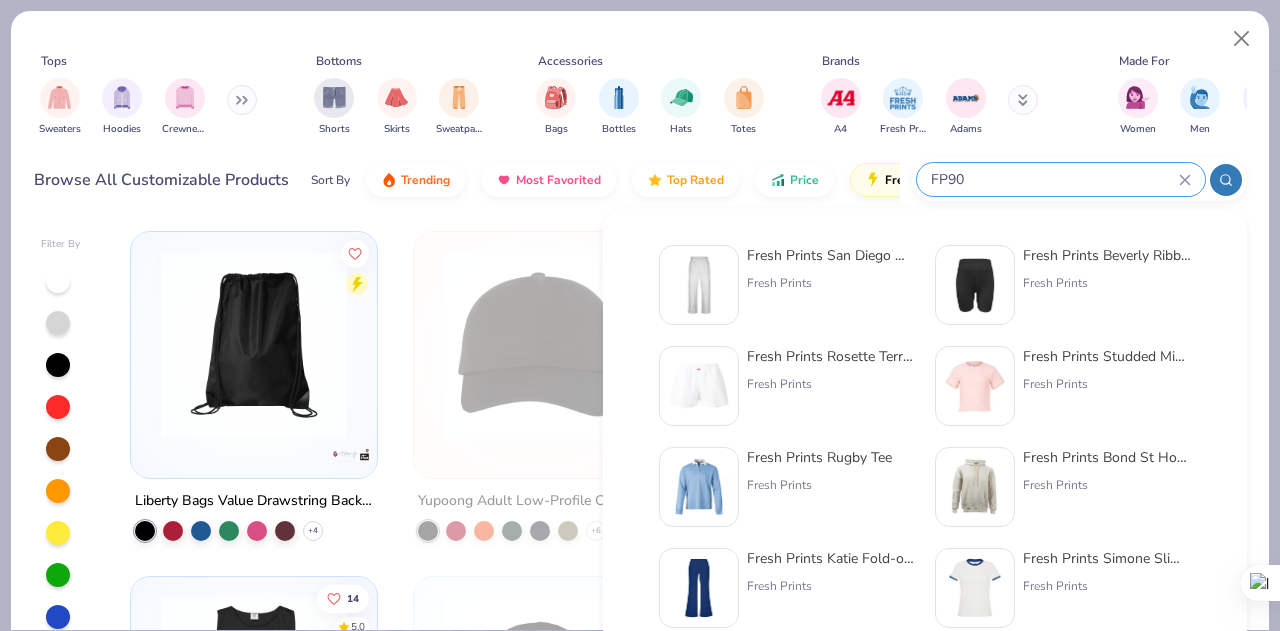 type on "FP90" 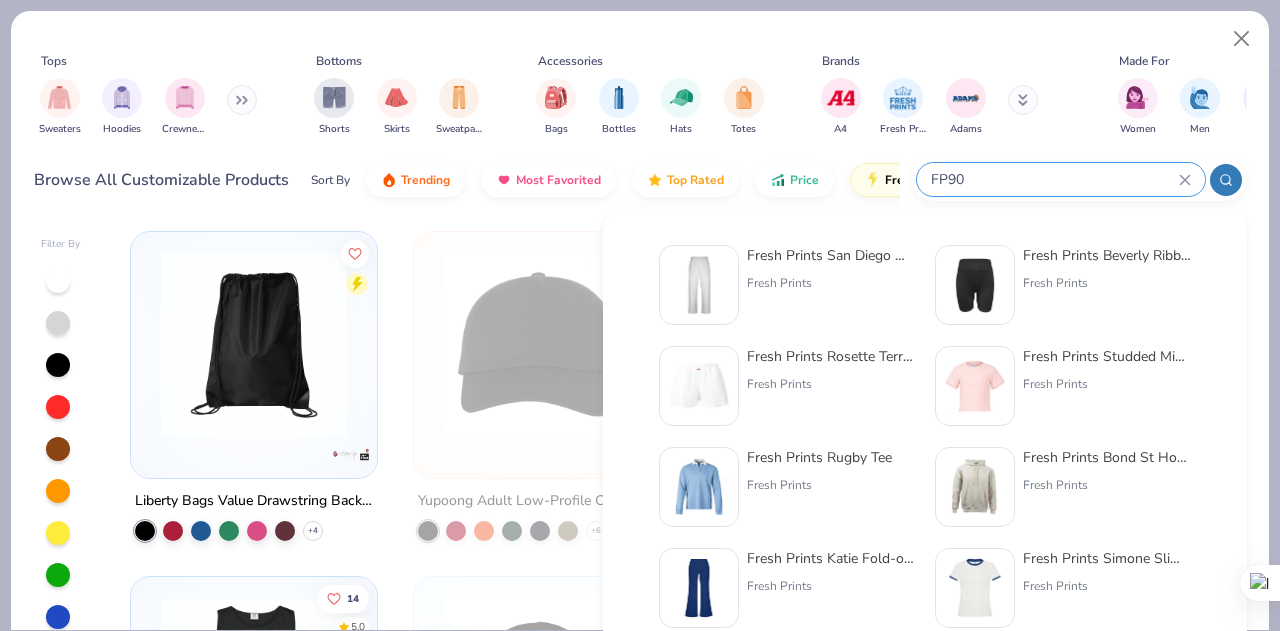 click at bounding box center [699, 285] 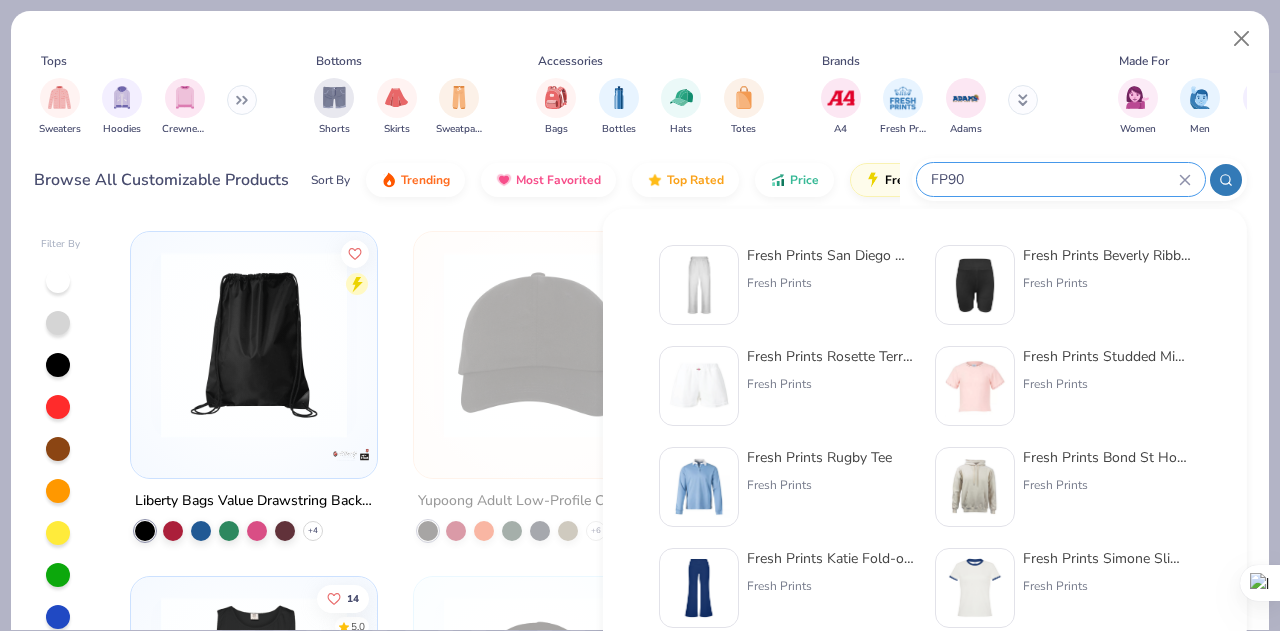 type 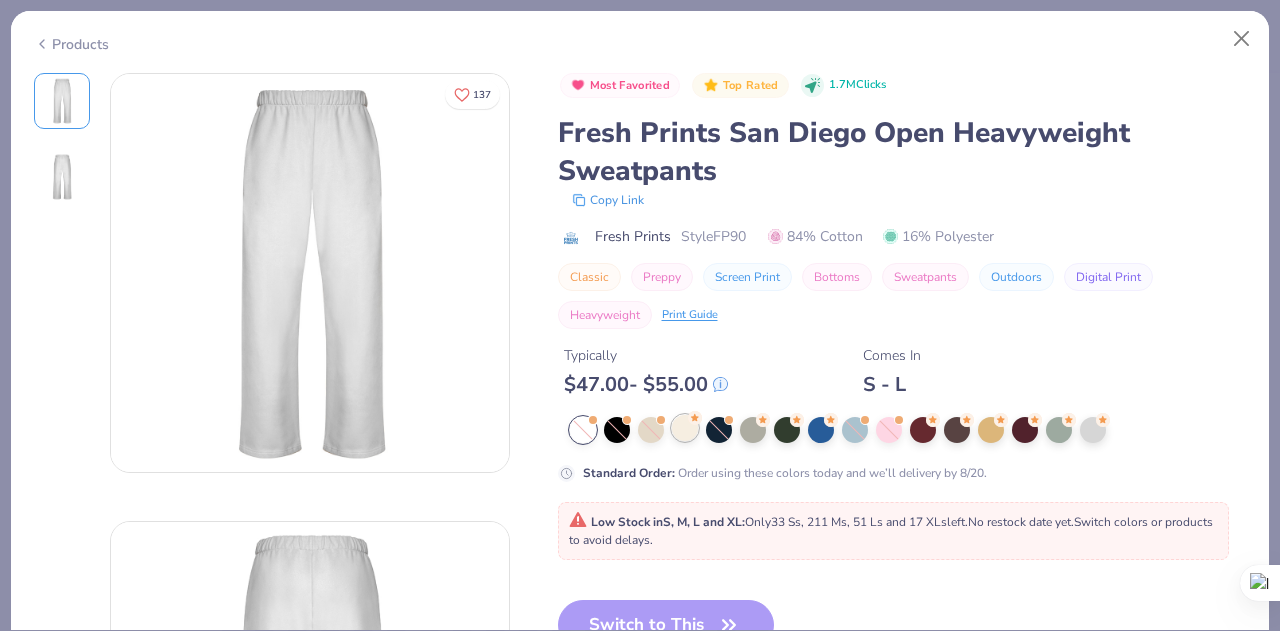 click at bounding box center [685, 428] 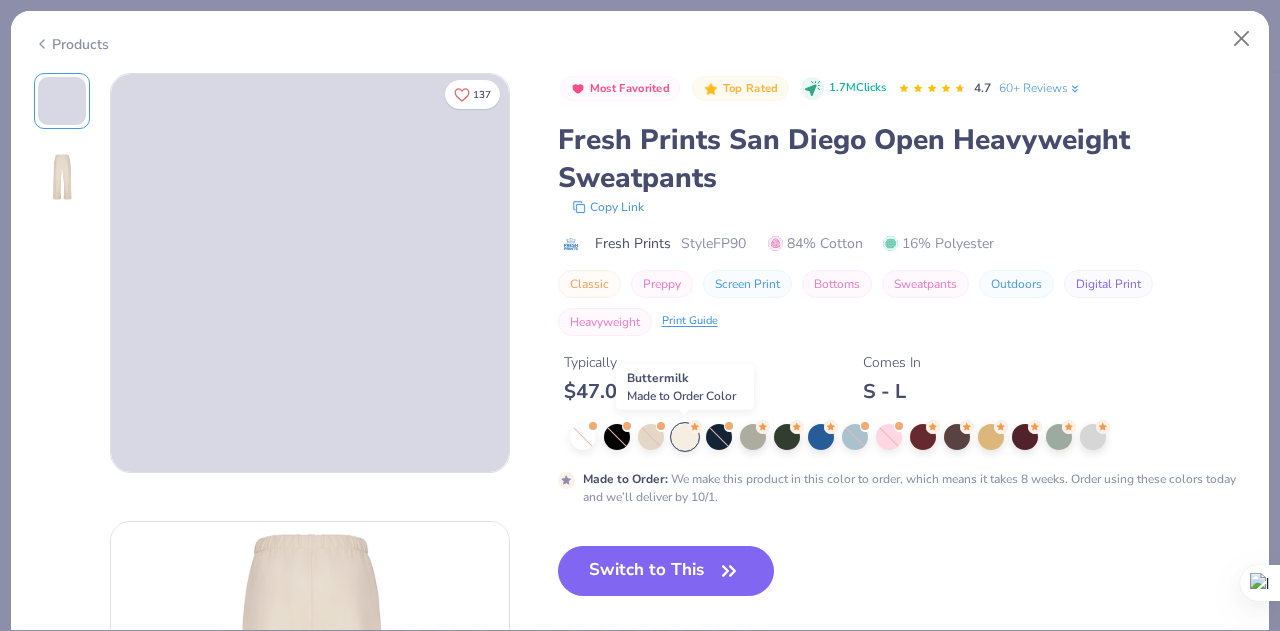 scroll, scrollTop: 170, scrollLeft: 0, axis: vertical 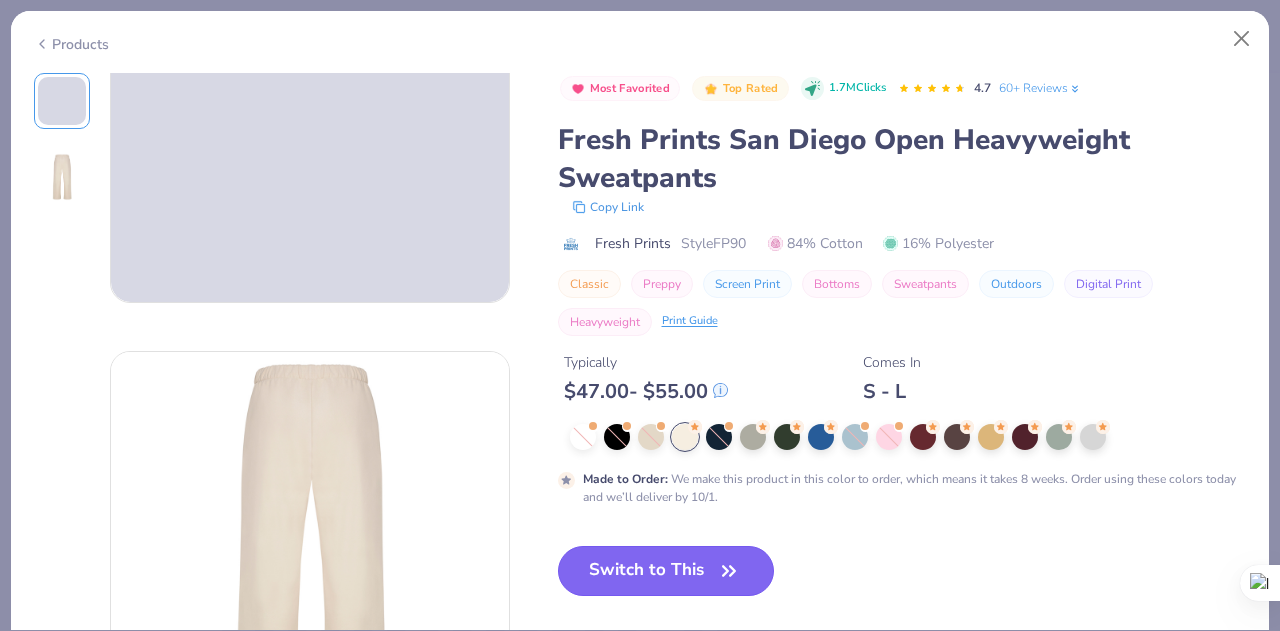 click on "Switch to This" at bounding box center (666, 571) 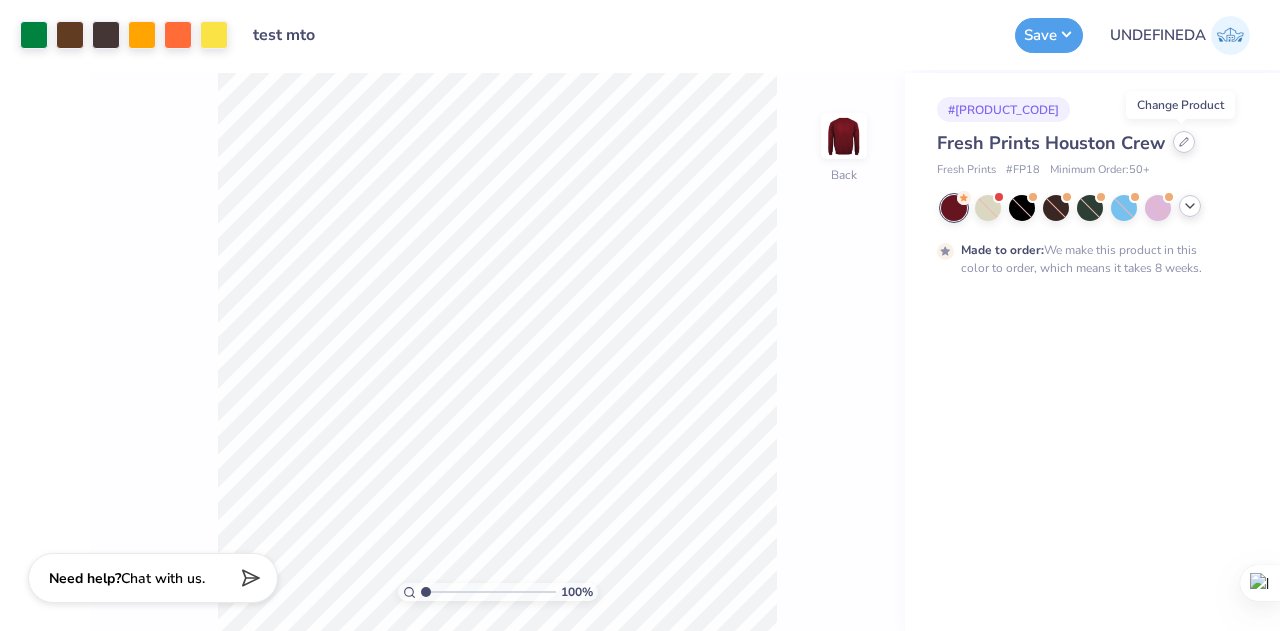 click at bounding box center [1184, 142] 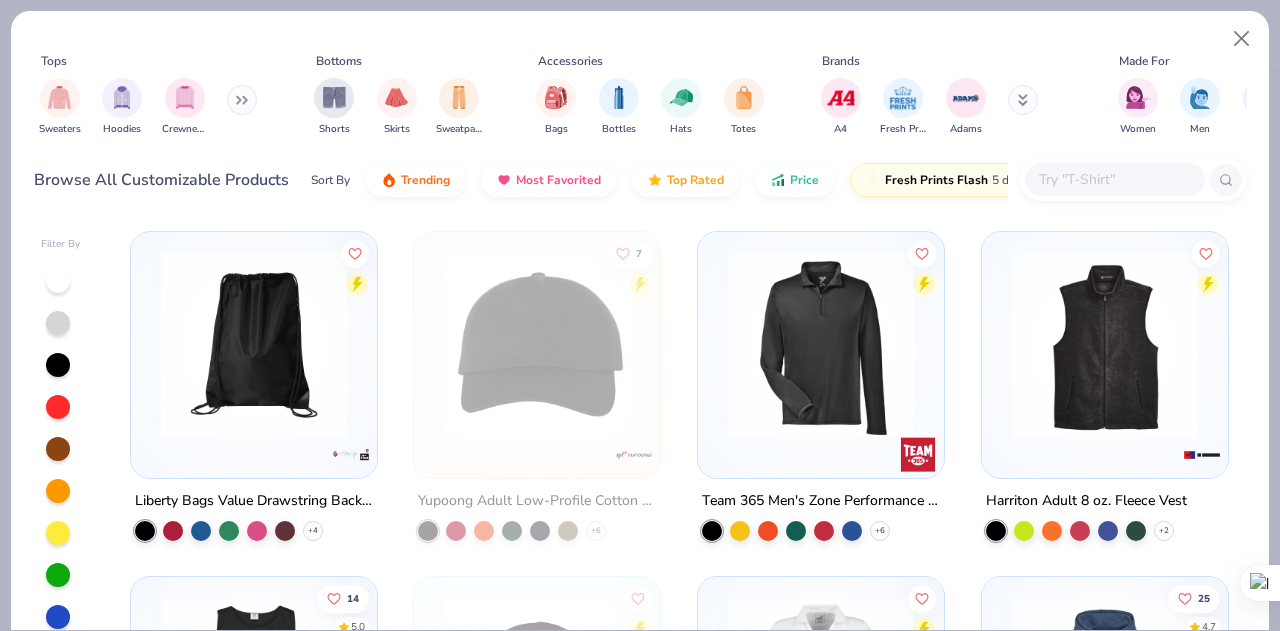 click at bounding box center [1114, 179] 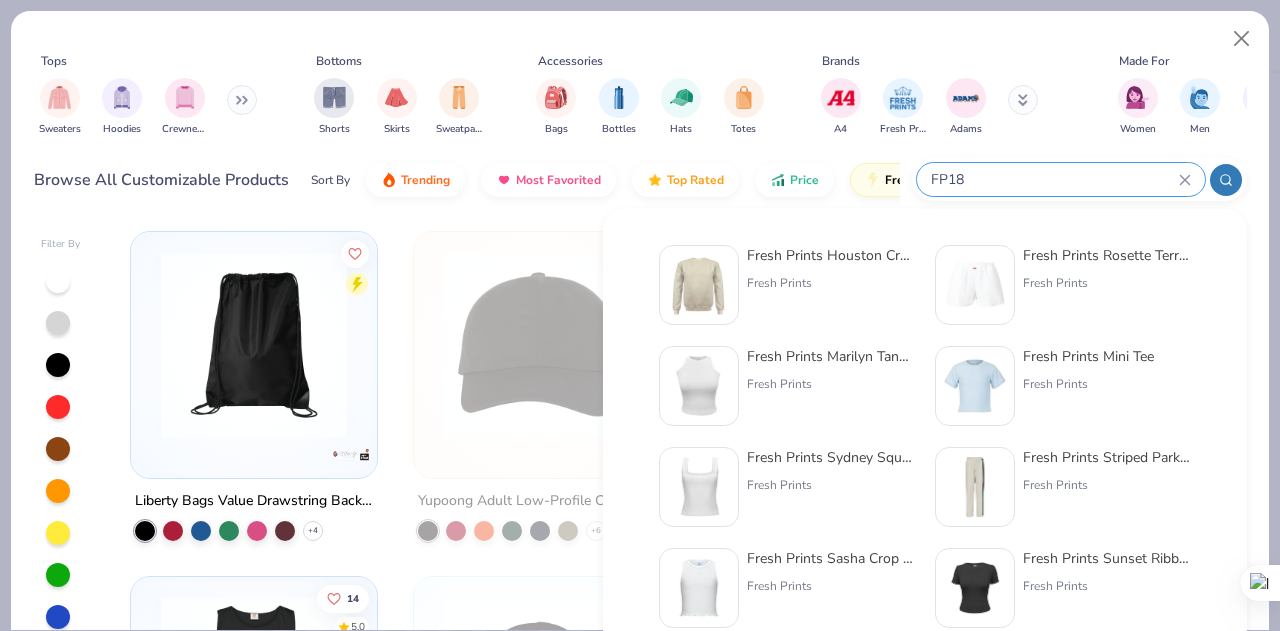 type on "FP18" 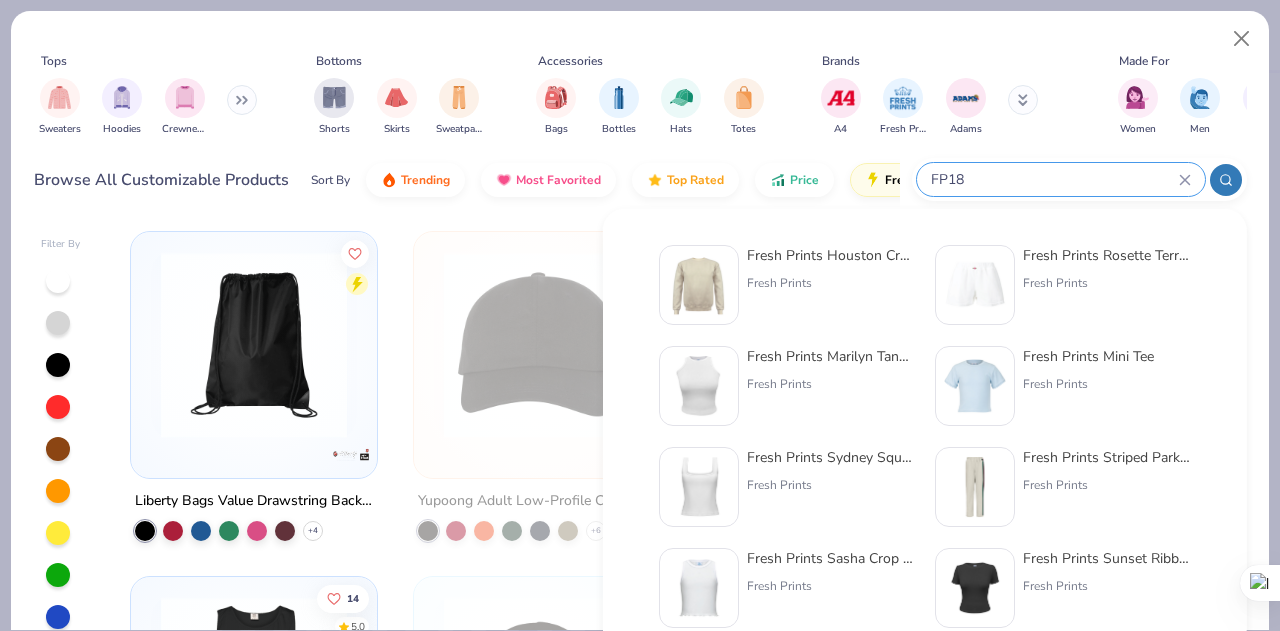 click at bounding box center (699, 285) 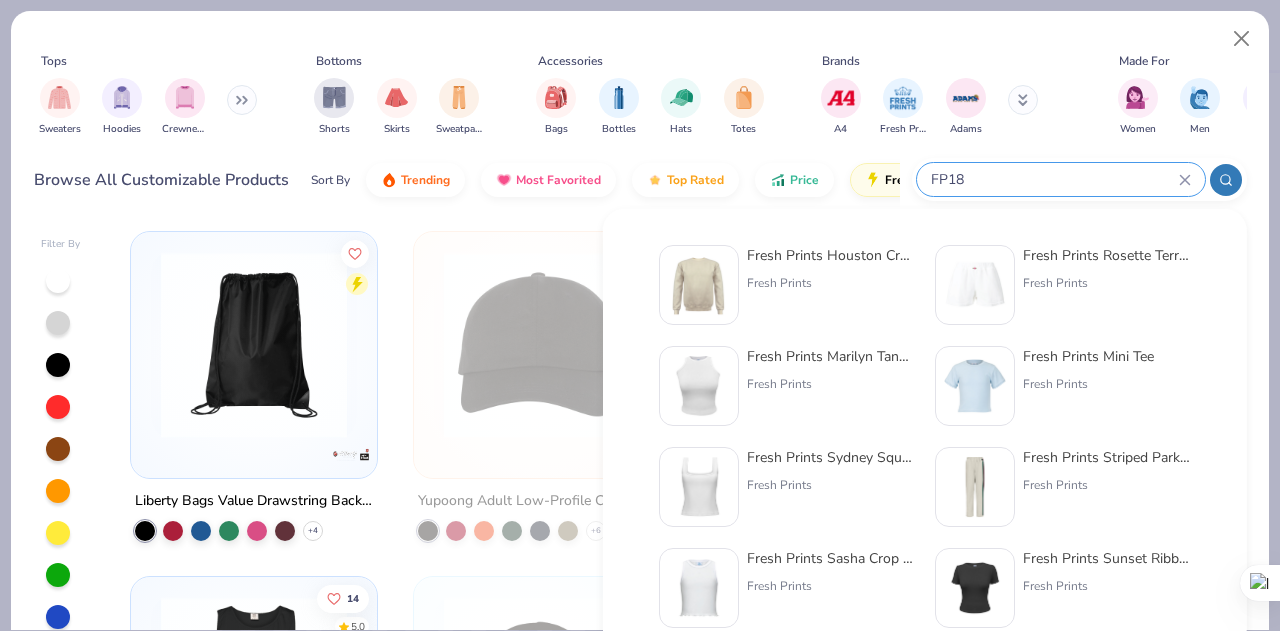 type 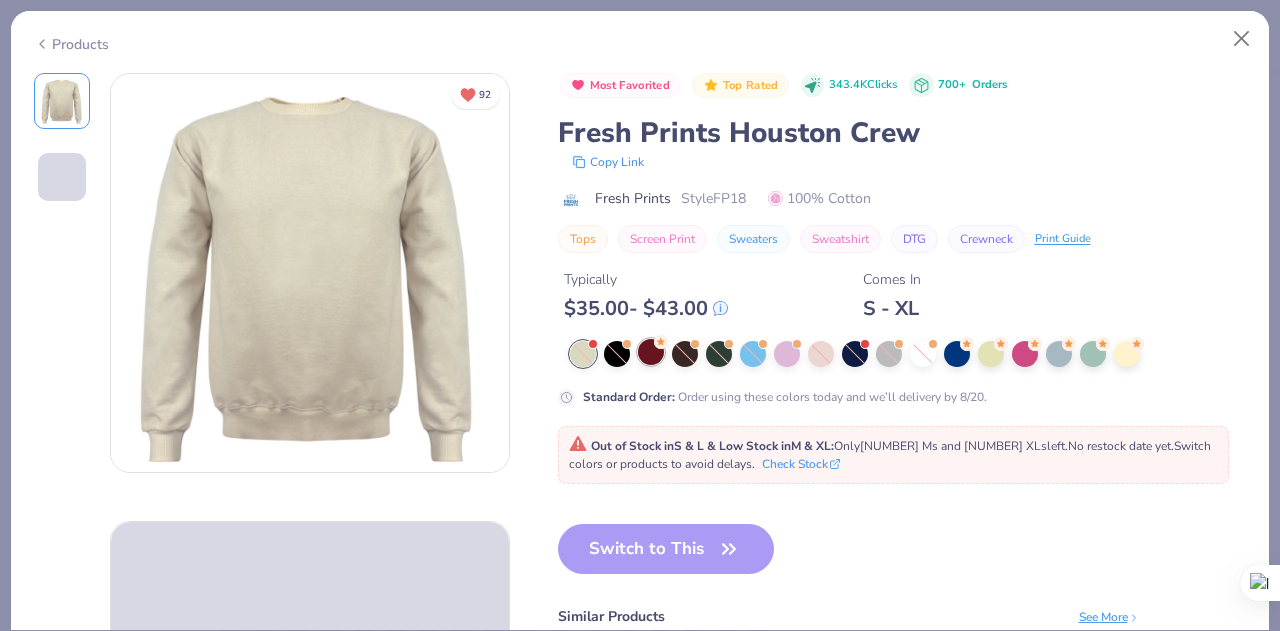 click at bounding box center (651, 352) 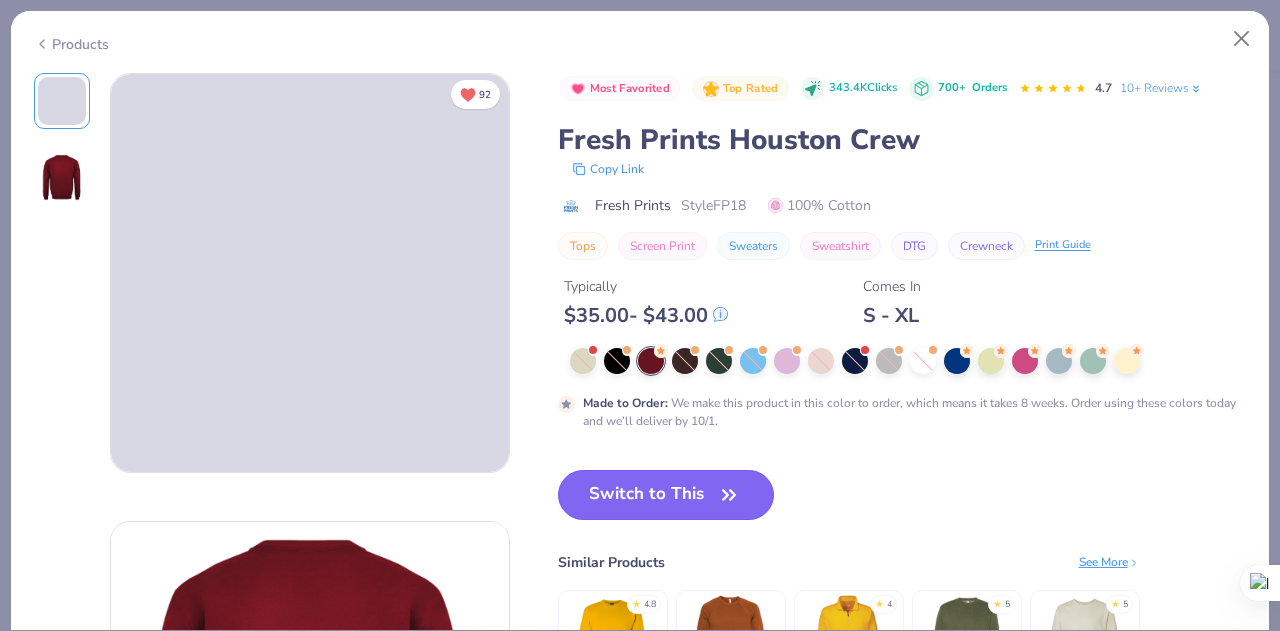 click on "Switch to This" at bounding box center (666, 495) 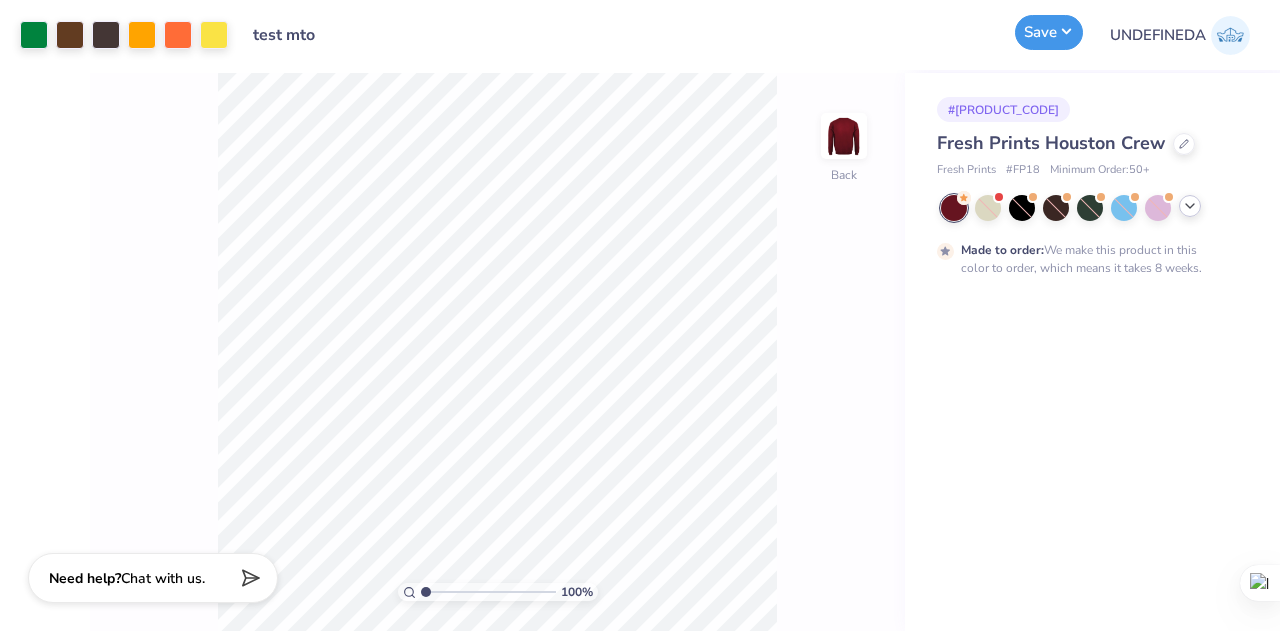 click on "Save" at bounding box center (1049, 32) 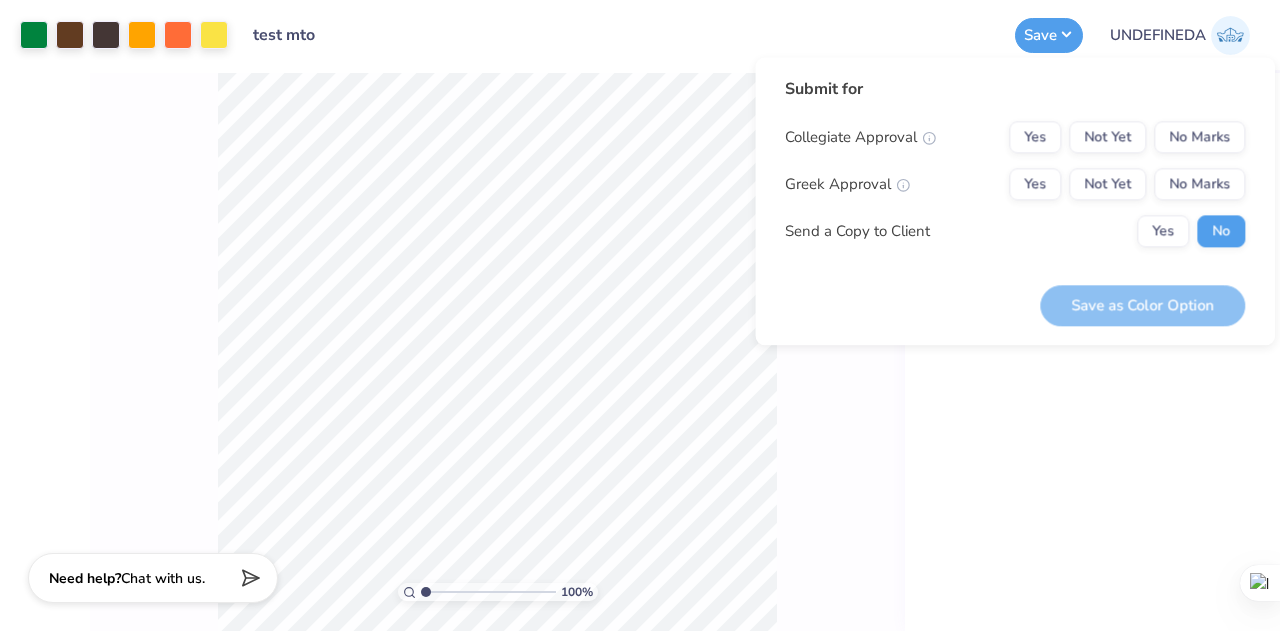 click on "# [PRODUCT_CODE] Fresh Prints [CITY] Crew Fresh Prints # [PRODUCT_CODE] Minimum Order:  50 +   Made to order:  We make this product in this color to order, which means it takes 8 weeks." at bounding box center (1092, 352) 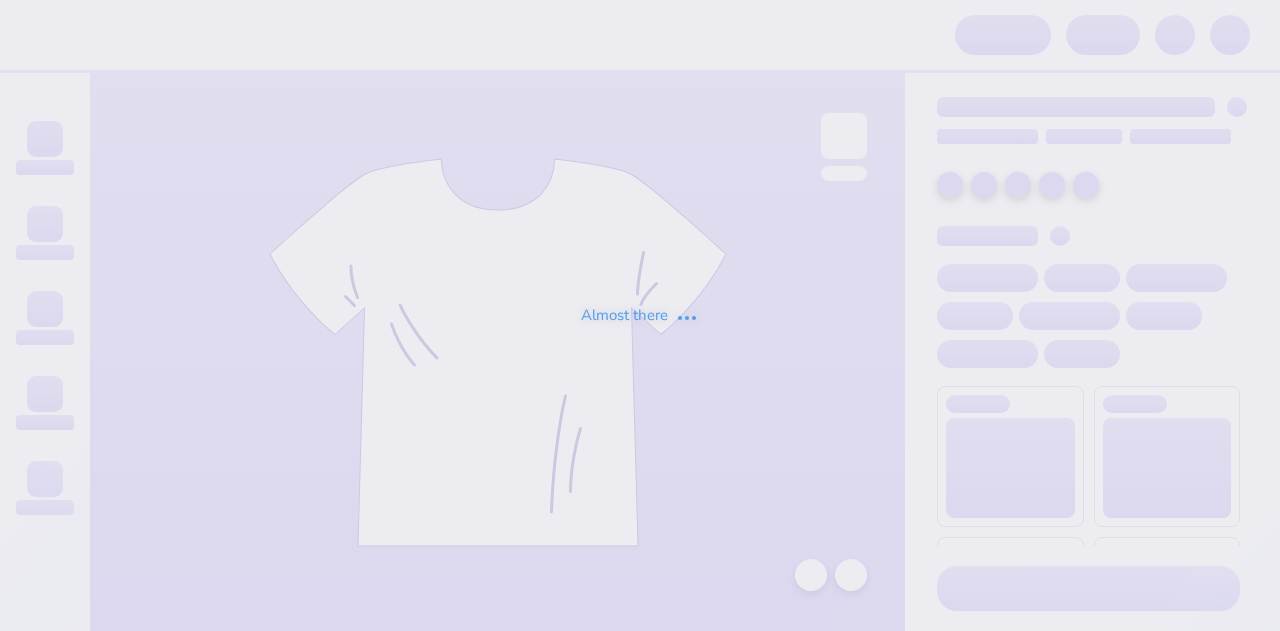 scroll, scrollTop: 0, scrollLeft: 0, axis: both 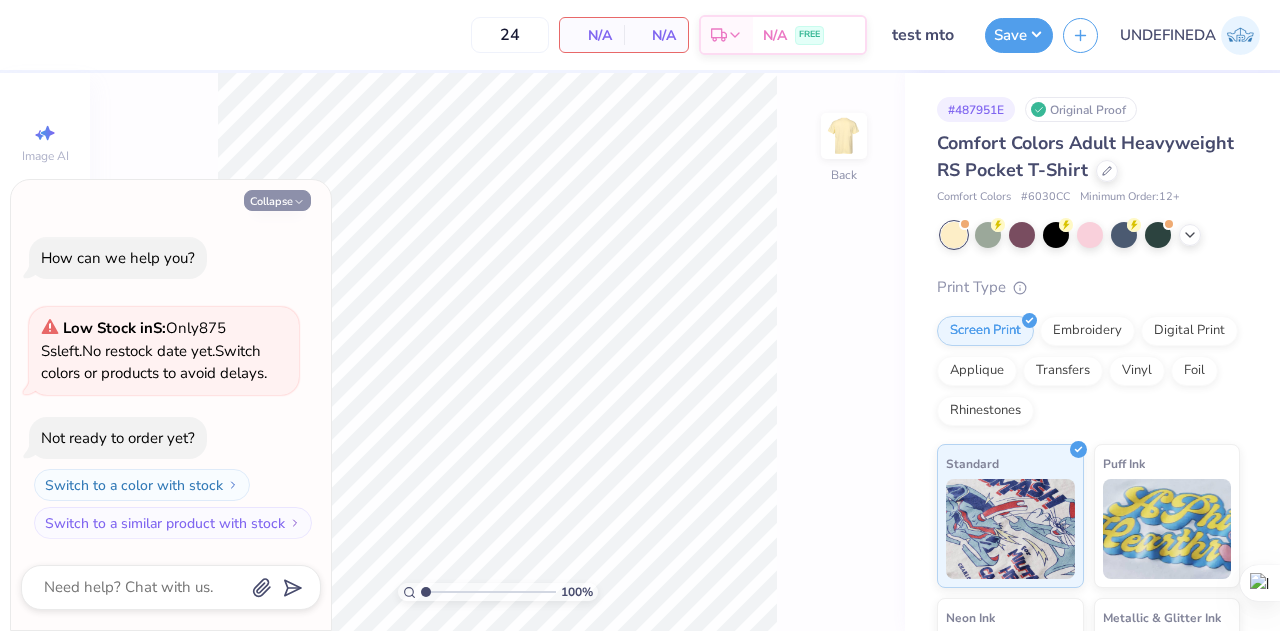 click on "Collapse" at bounding box center (277, 200) 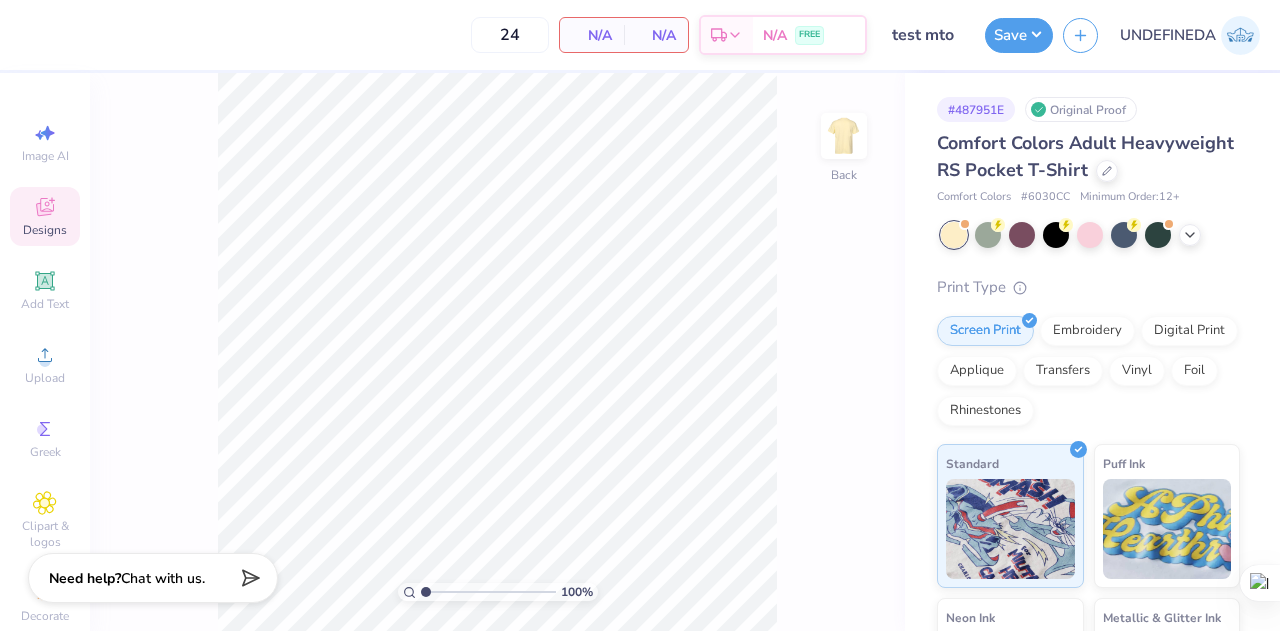 click on "Designs" at bounding box center (45, 230) 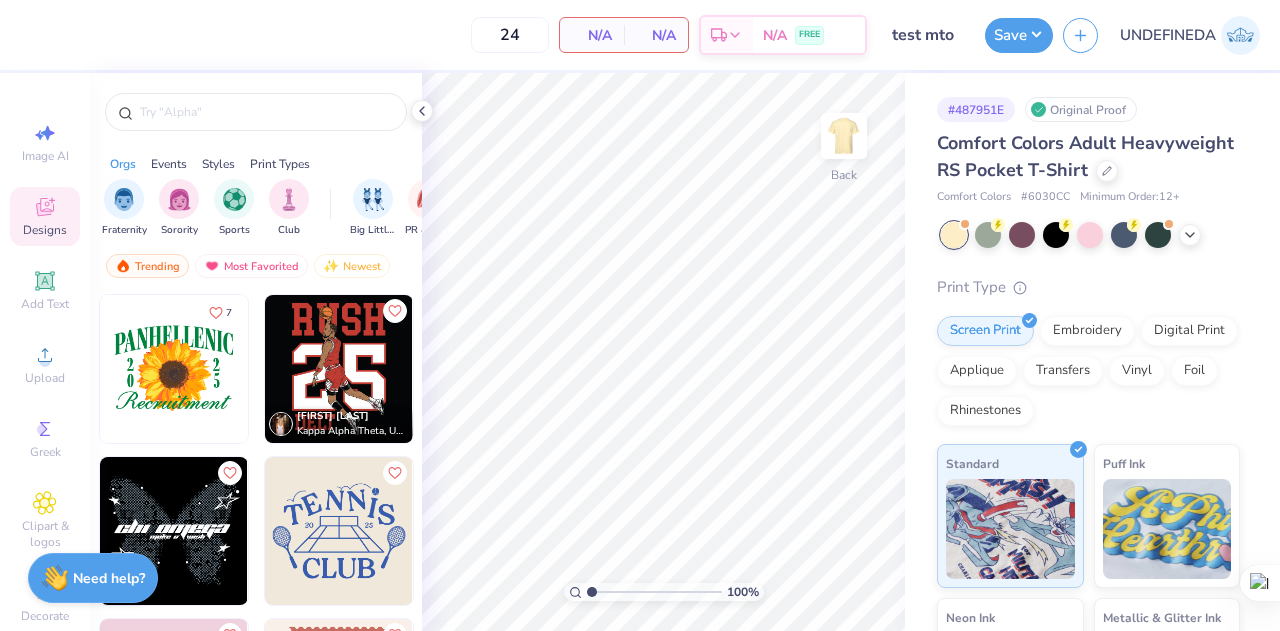 click at bounding box center [339, 369] 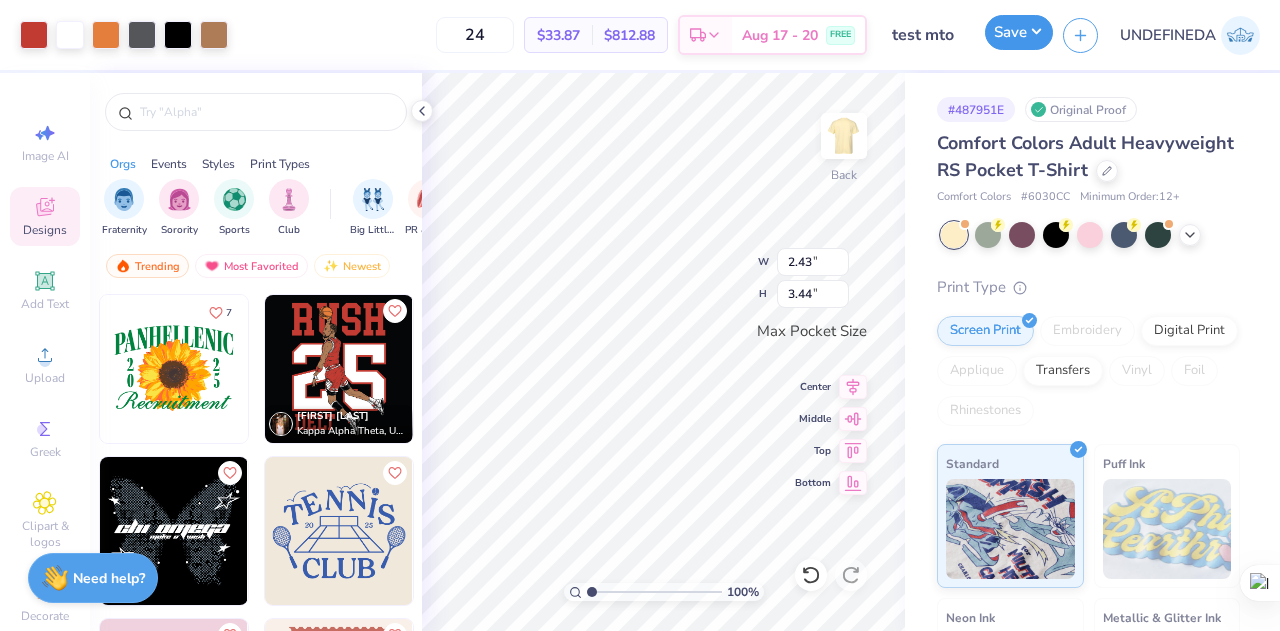 click on "Save" at bounding box center [1019, 32] 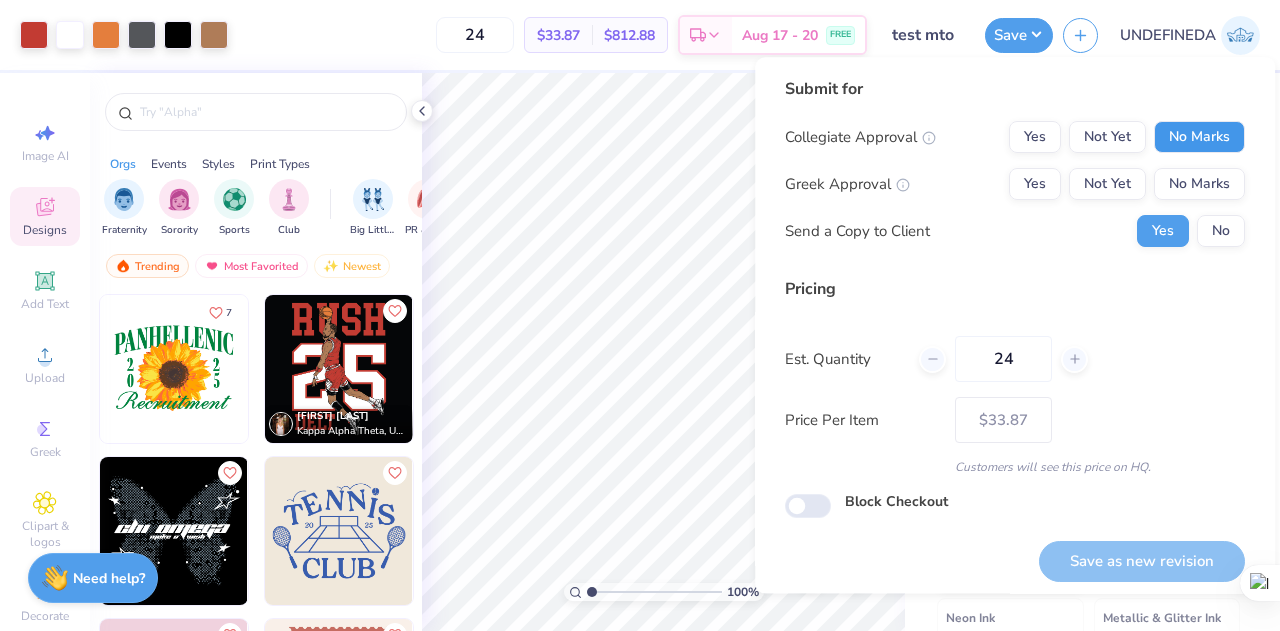 click on "No Marks" at bounding box center [1199, 137] 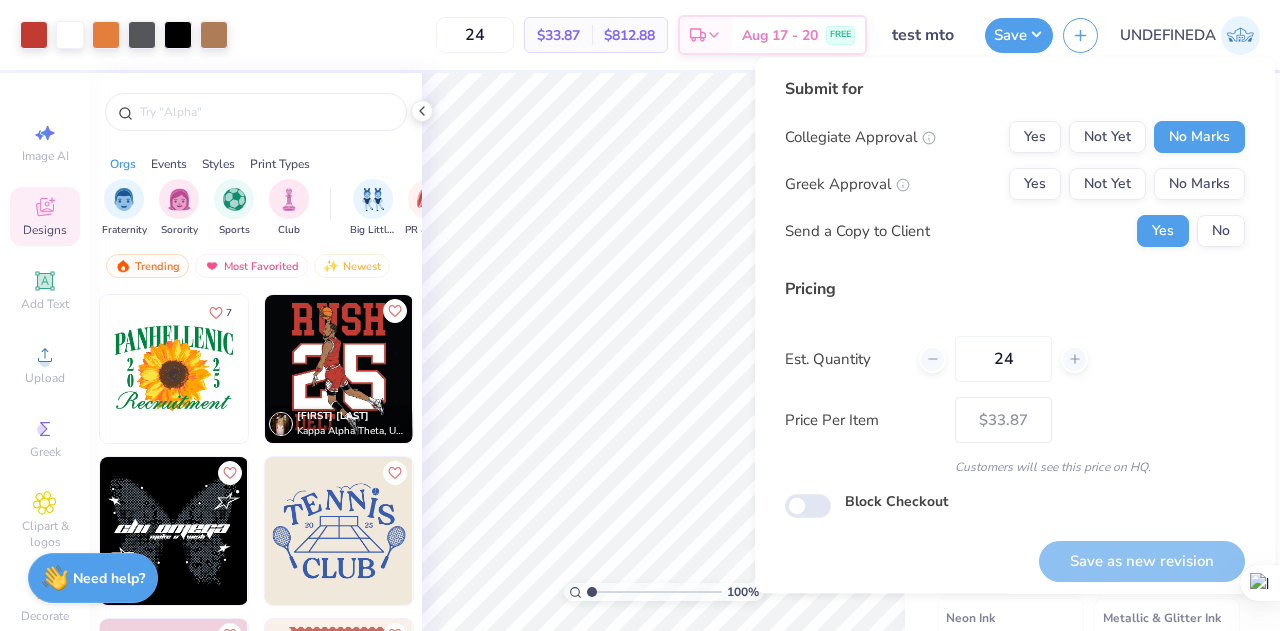 click on "Collegiate Approval Yes Not Yet No Marks Greek Approval Yes Not Yet No Marks Send a Copy to Client Yes No" at bounding box center (1015, 184) 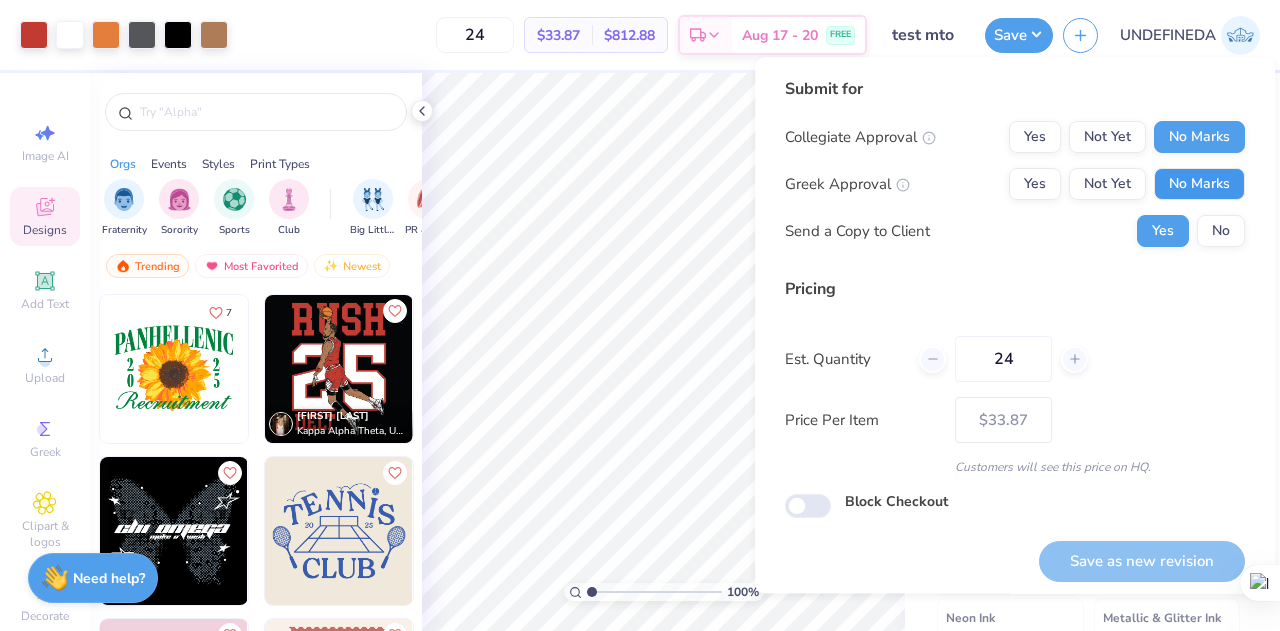 click on "No Marks" at bounding box center [1199, 184] 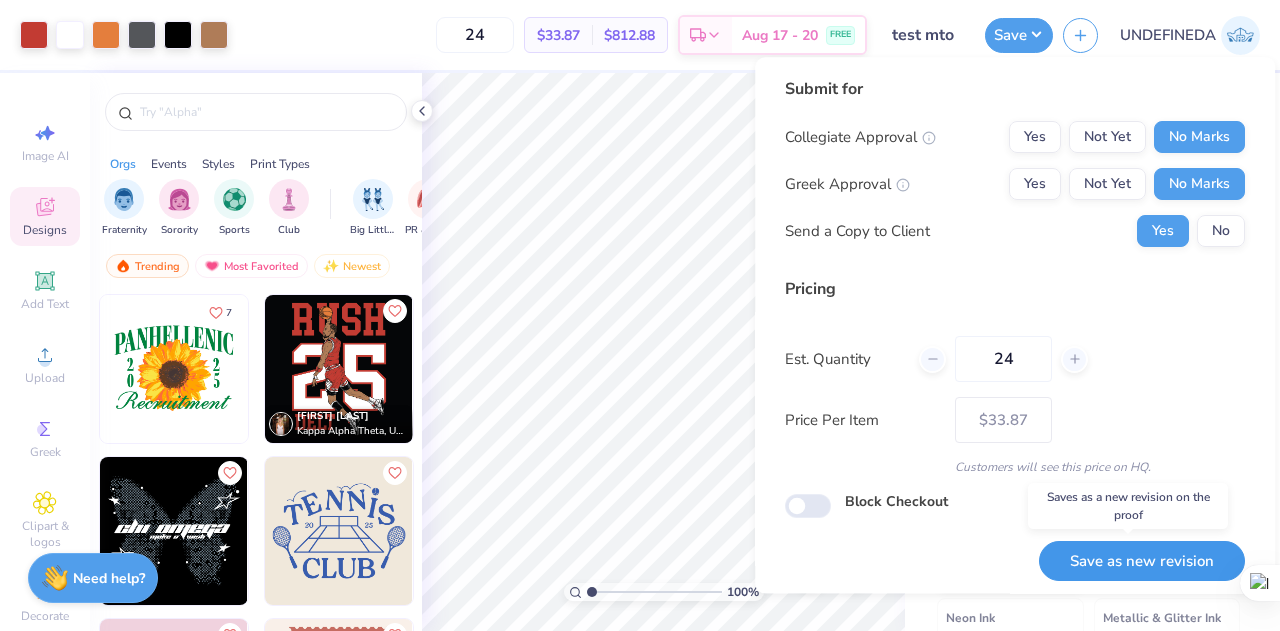 click on "Save as new revision" at bounding box center (1142, 561) 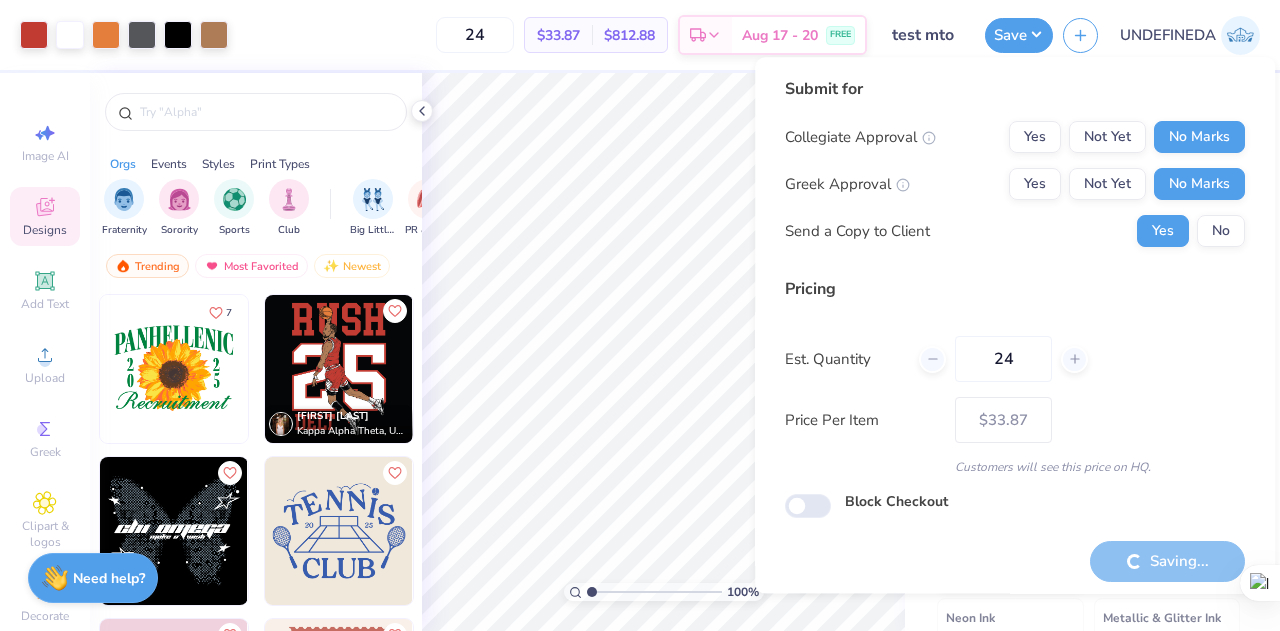 type on "– –" 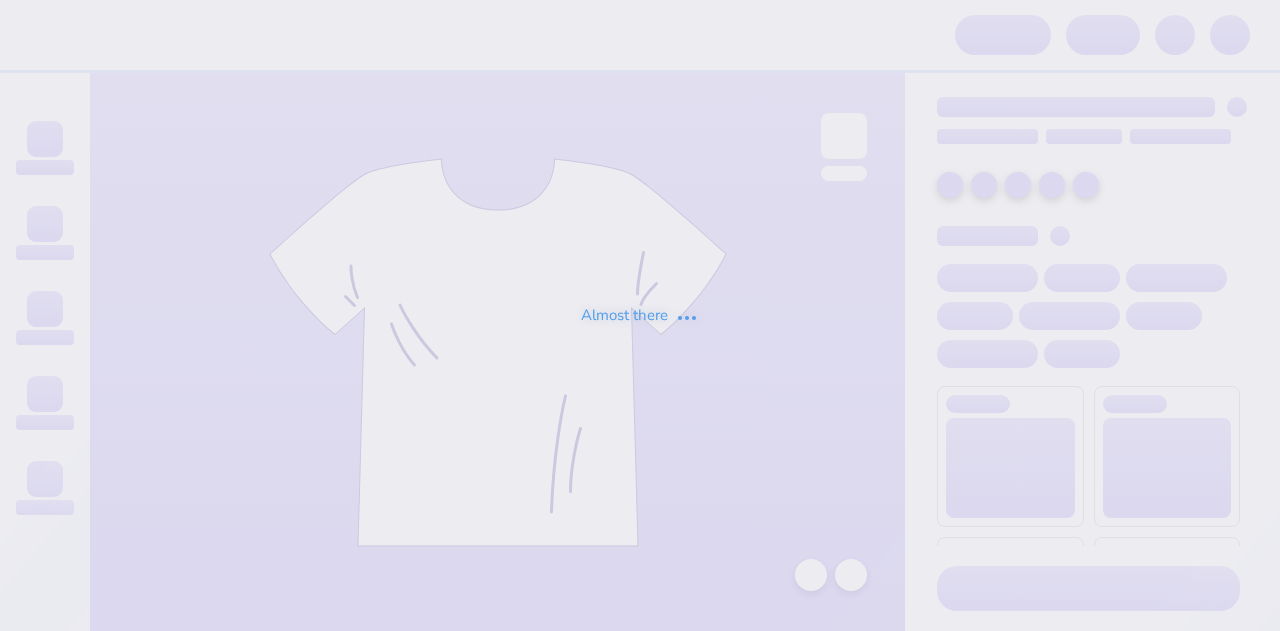 scroll, scrollTop: 0, scrollLeft: 0, axis: both 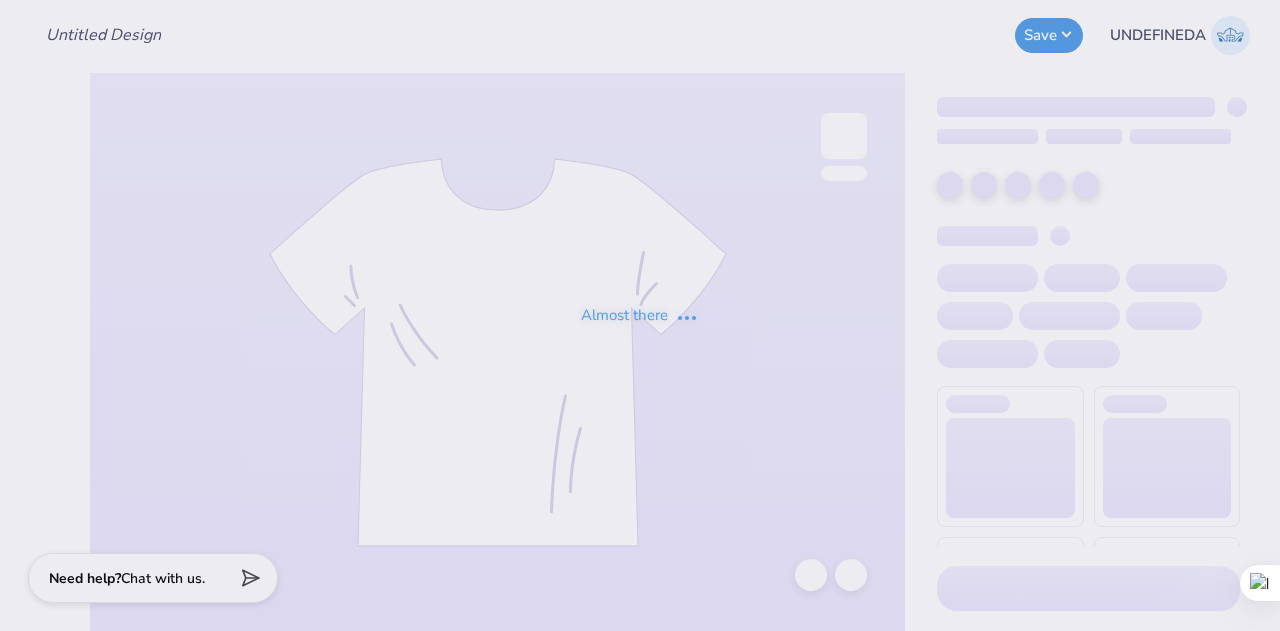 type on "test mto" 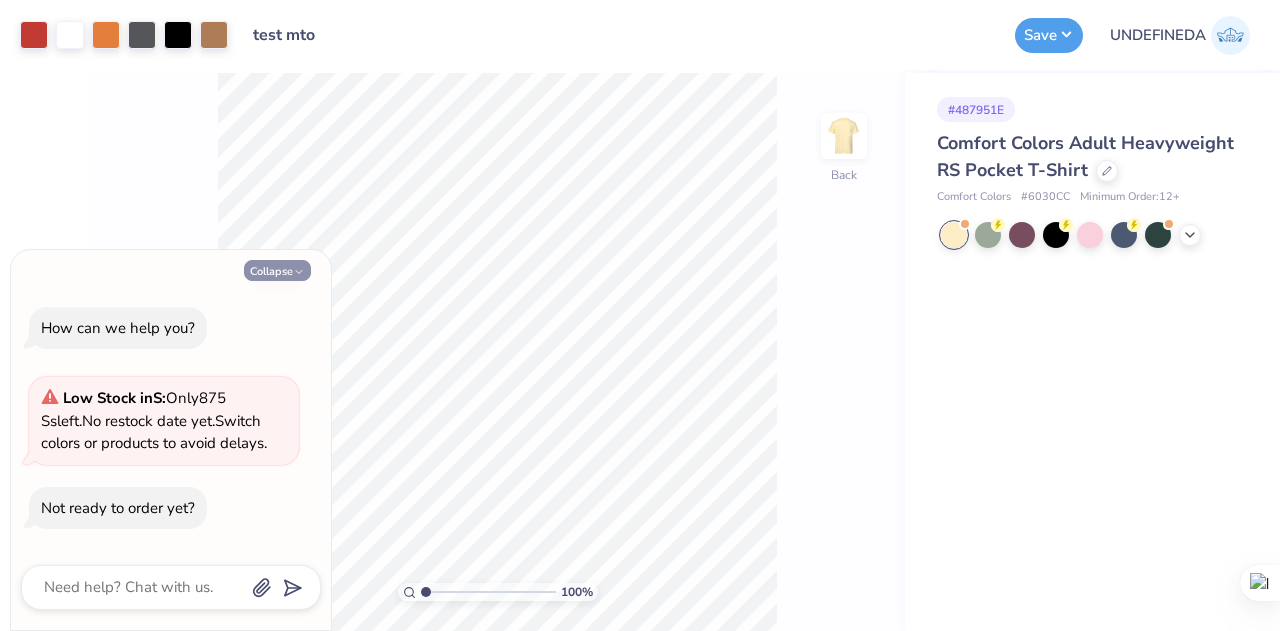 click on "Collapse" at bounding box center (277, 270) 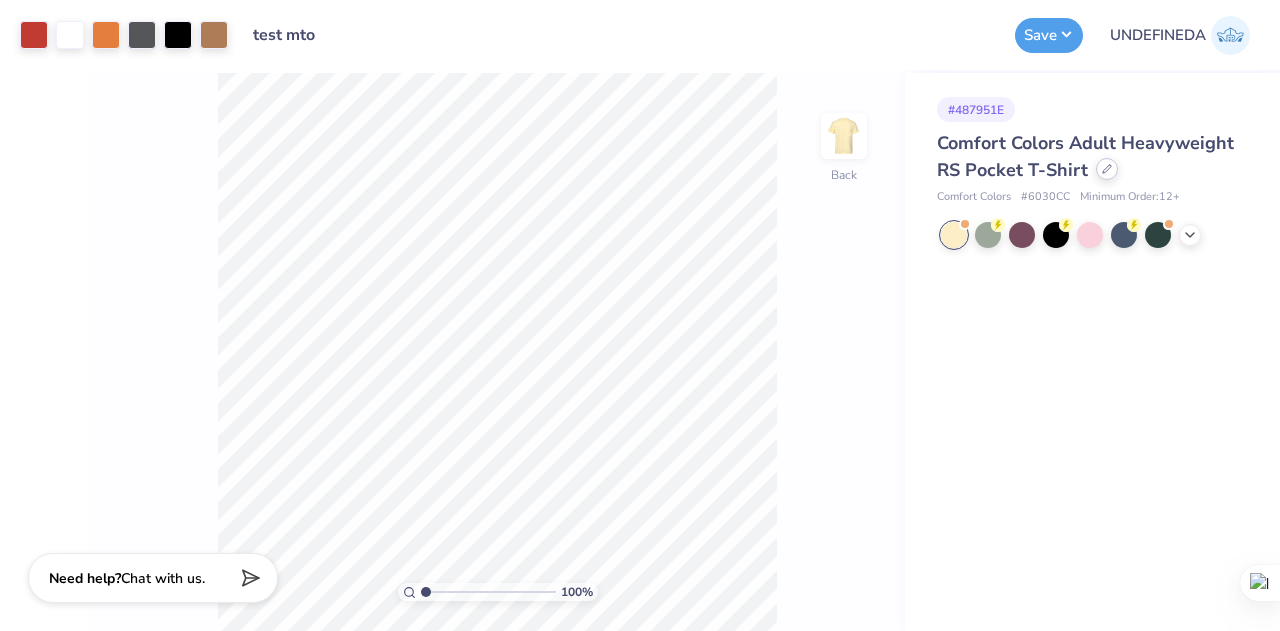 click 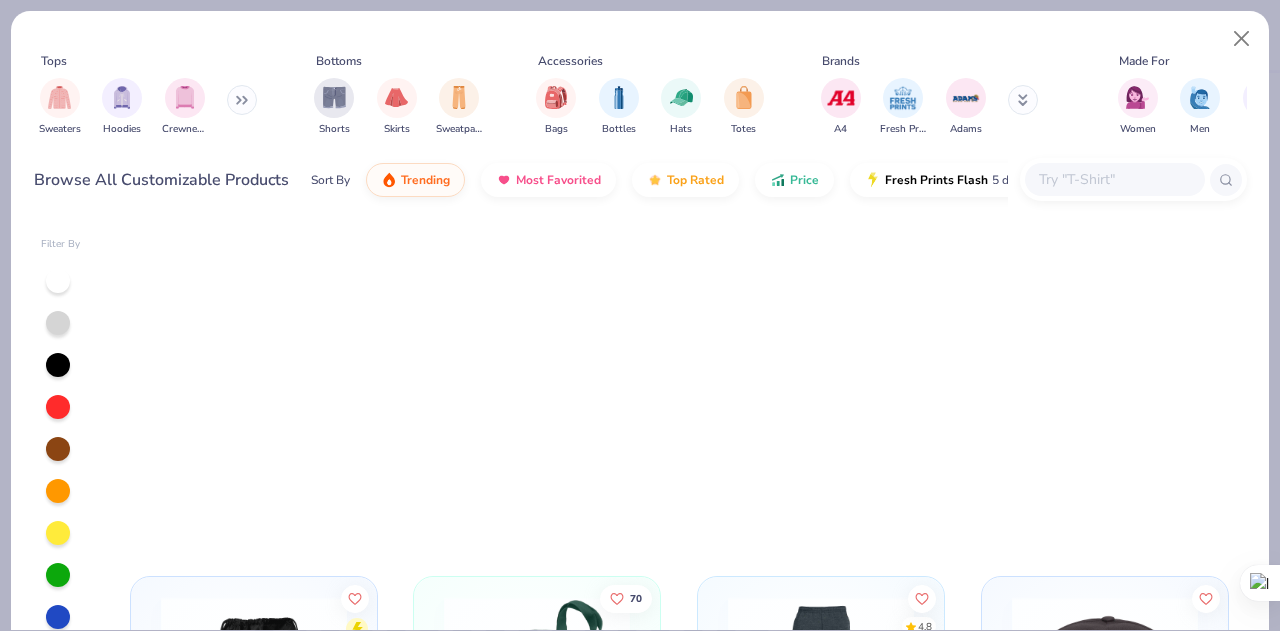 scroll, scrollTop: 958, scrollLeft: 0, axis: vertical 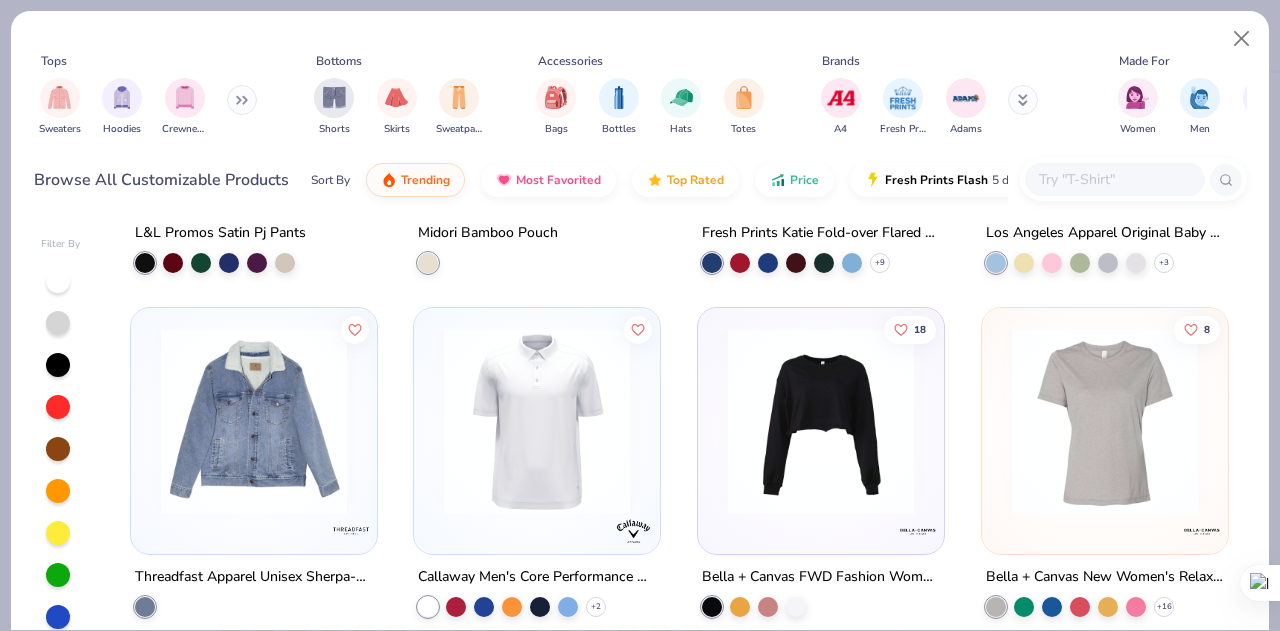 click at bounding box center (537, 421) 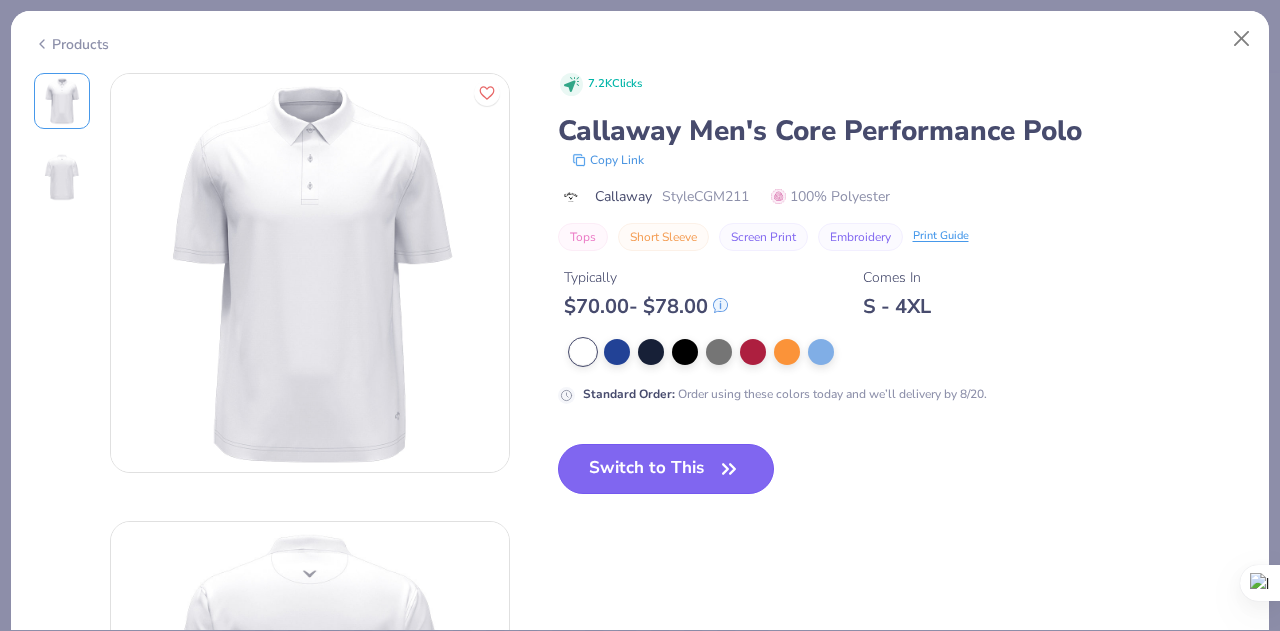 click on "Switch to This" at bounding box center (666, 469) 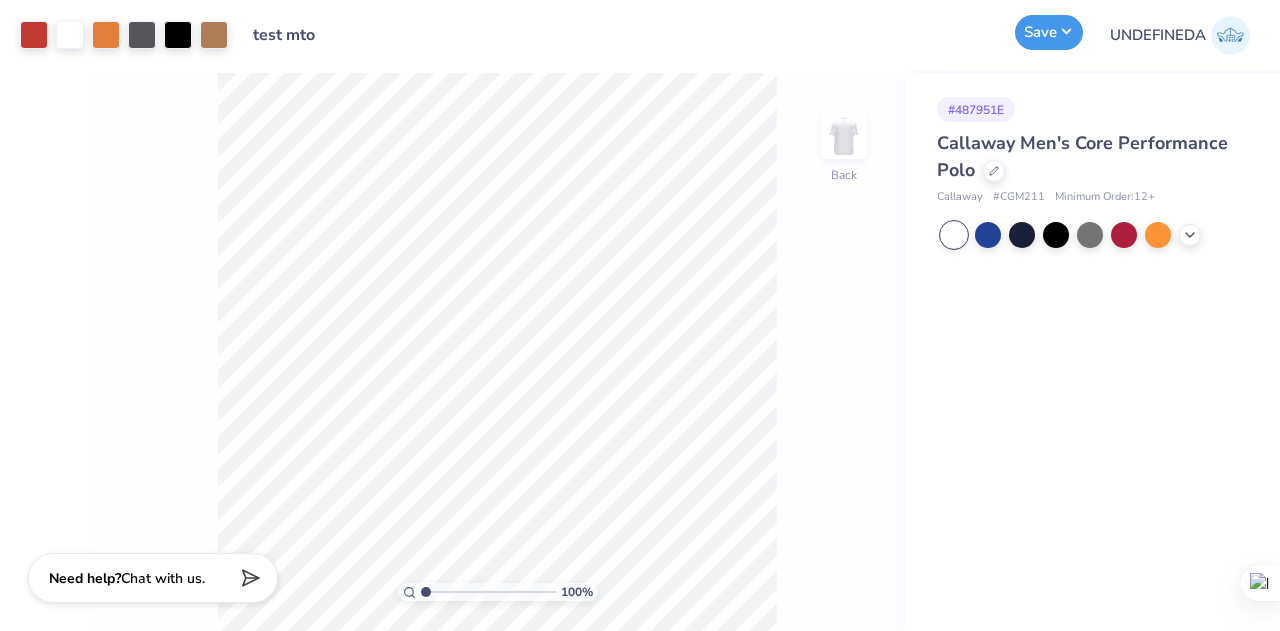 click on "Save" at bounding box center [1049, 32] 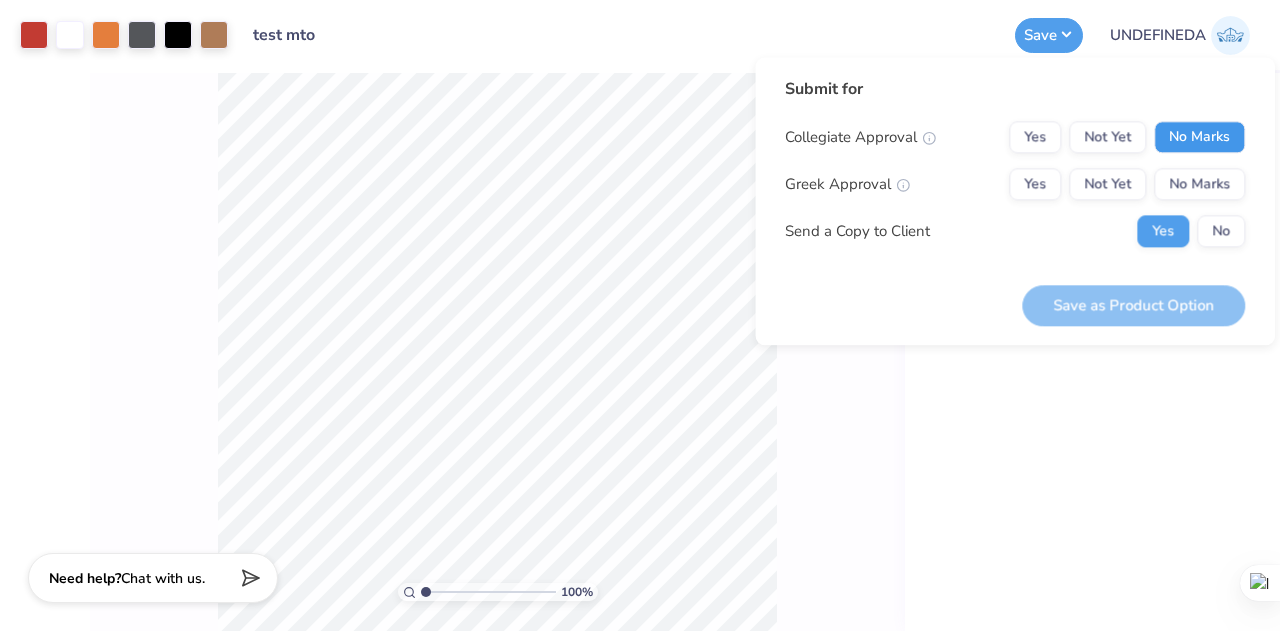 click on "No Marks" at bounding box center [1199, 137] 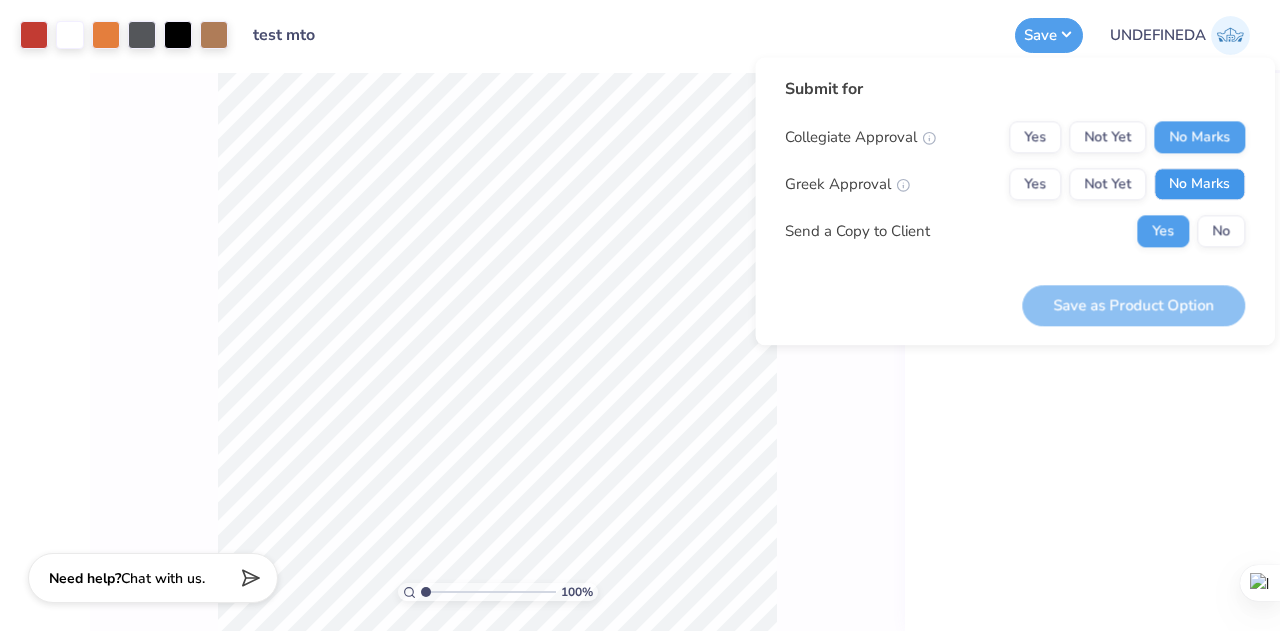 click on "No Marks" at bounding box center (1199, 184) 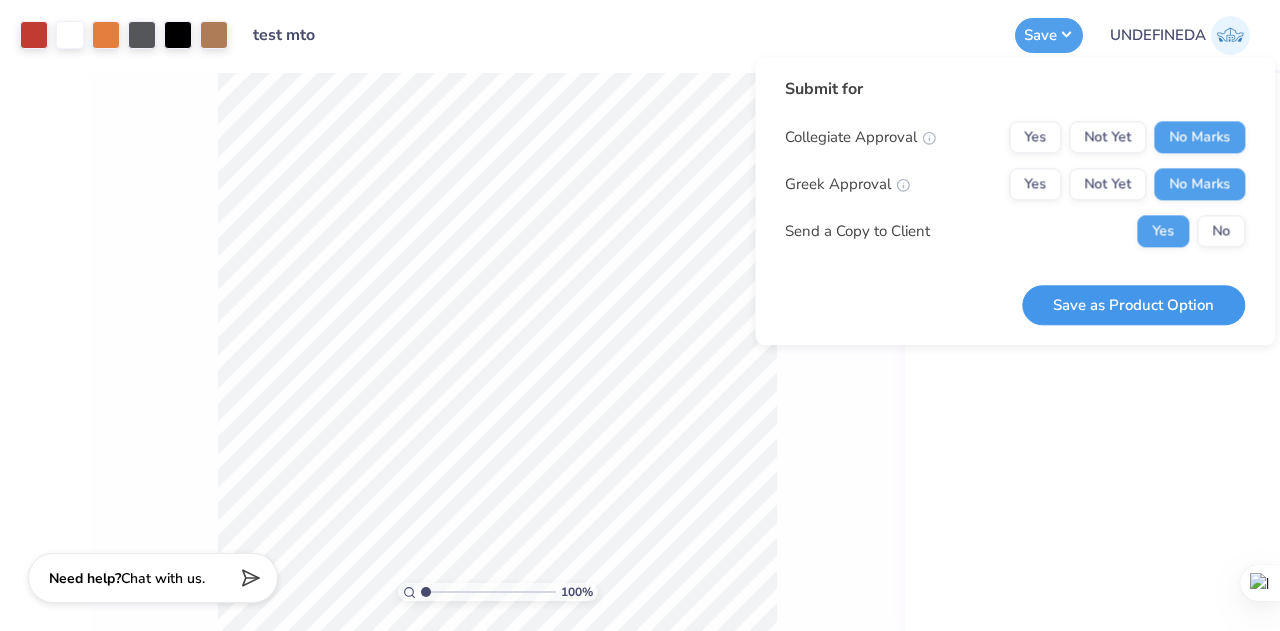 click on "Save as Product Option" at bounding box center [1133, 305] 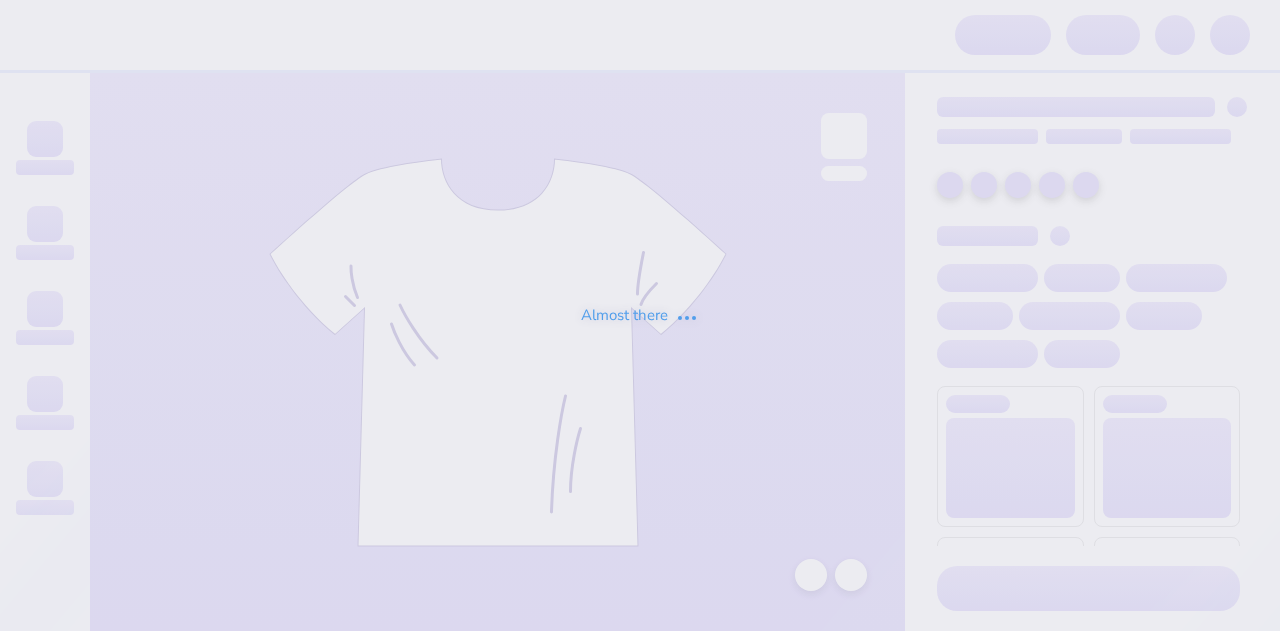 scroll, scrollTop: 0, scrollLeft: 0, axis: both 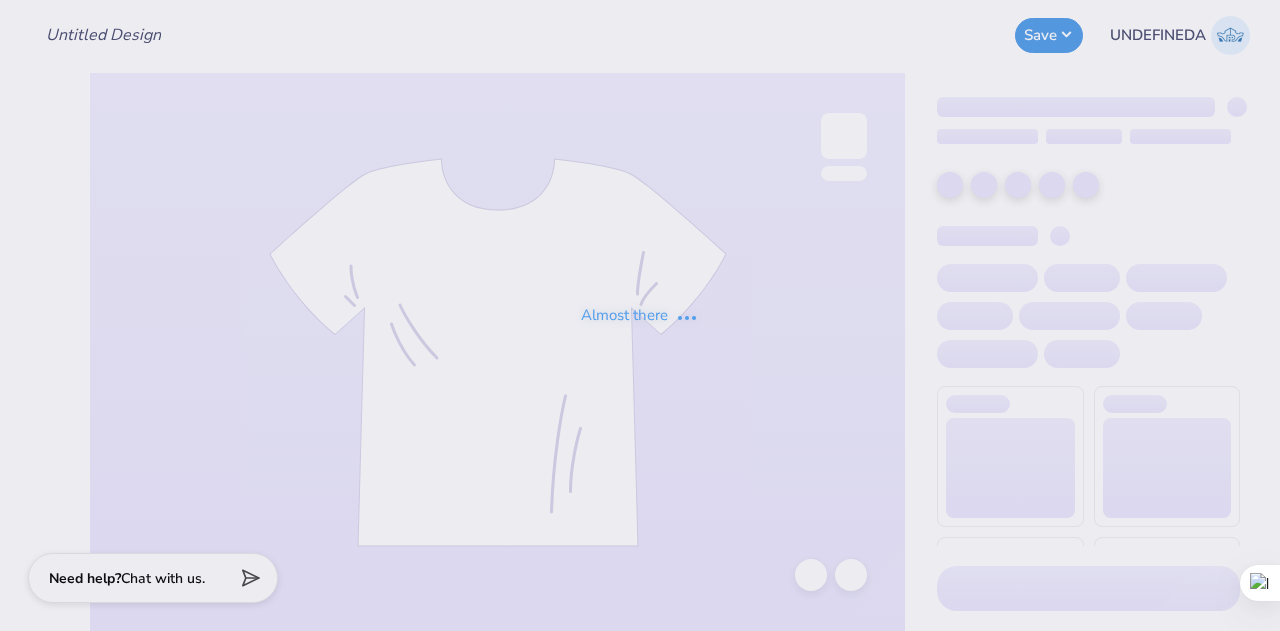 type on "test mto" 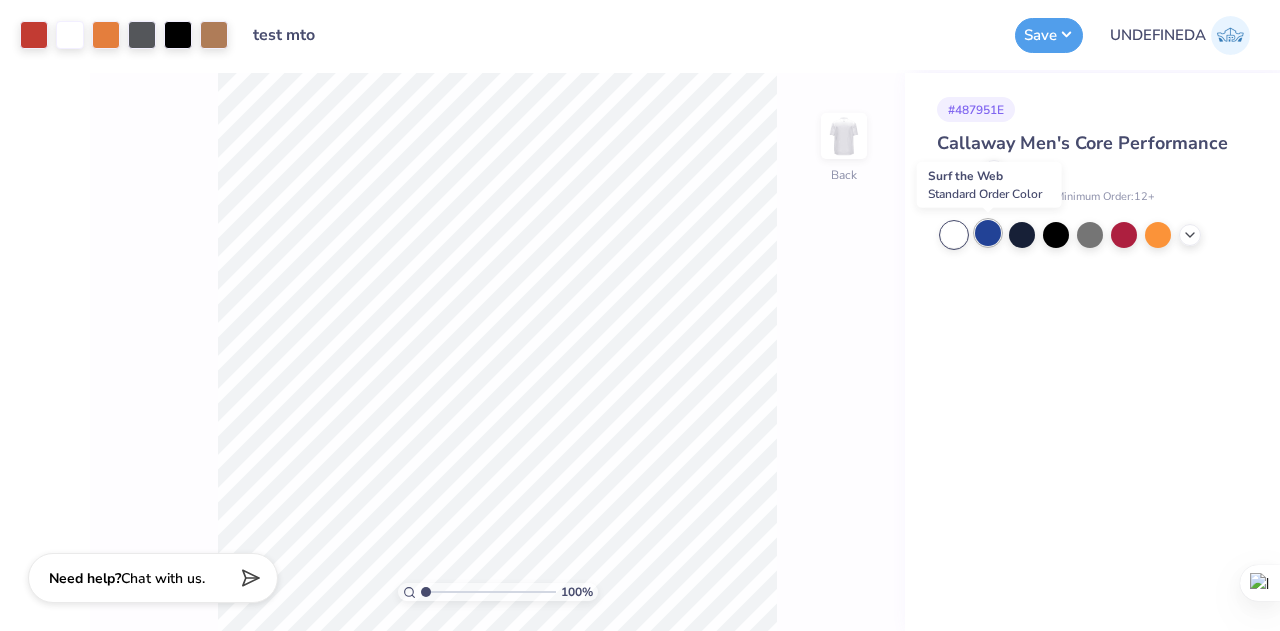 click at bounding box center (988, 233) 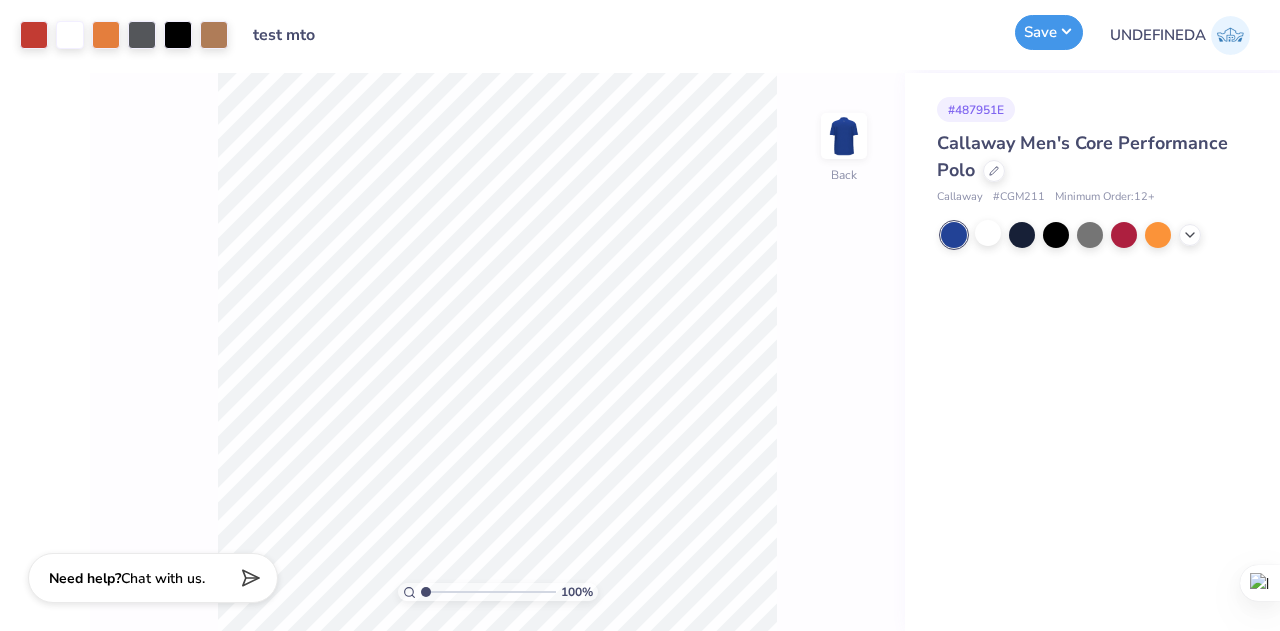 click on "Save" at bounding box center [1049, 32] 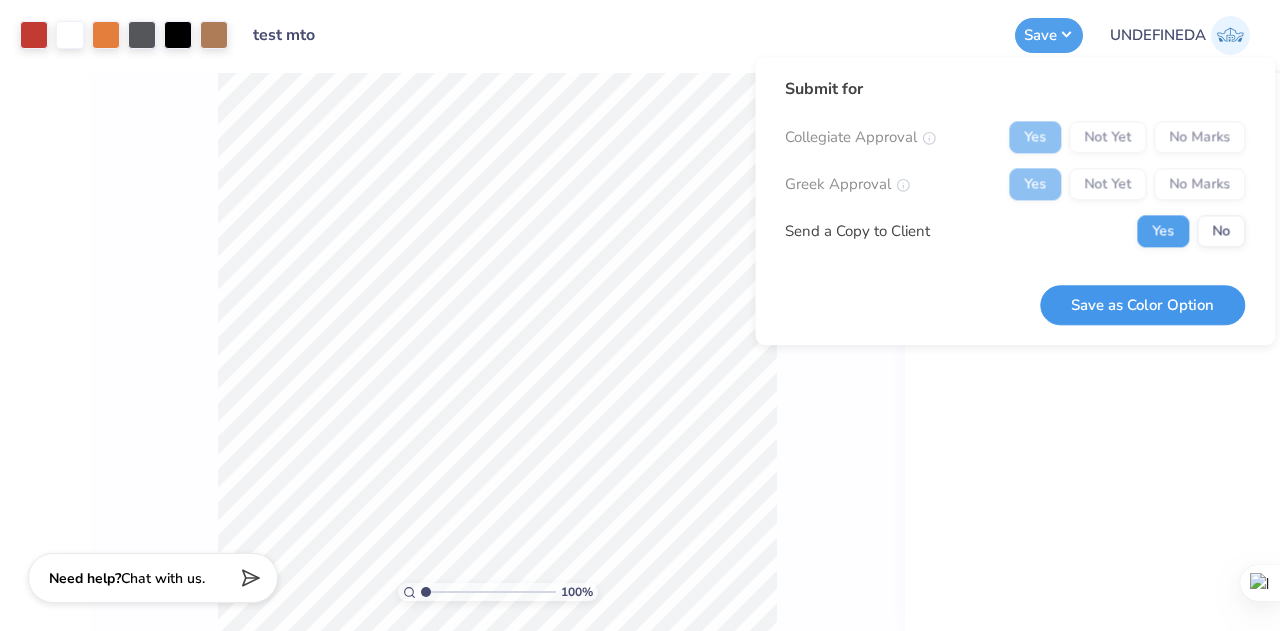 click on "Save as Color Option" at bounding box center [1142, 305] 